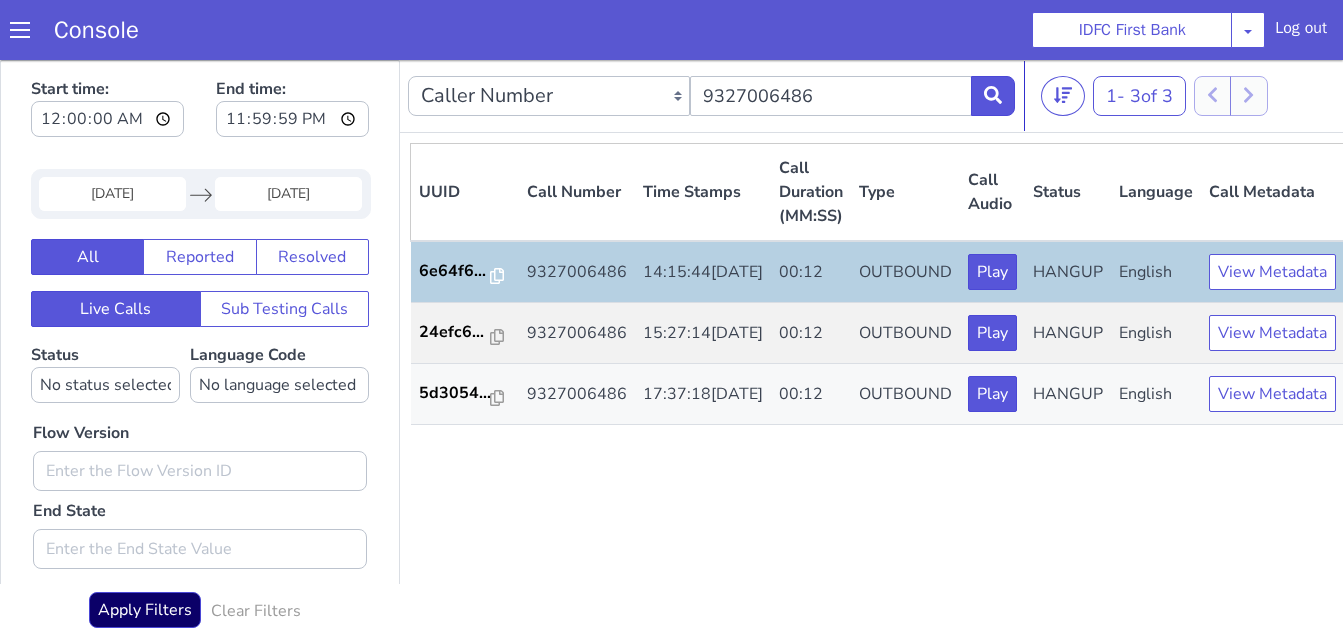scroll, scrollTop: 0, scrollLeft: 0, axis: both 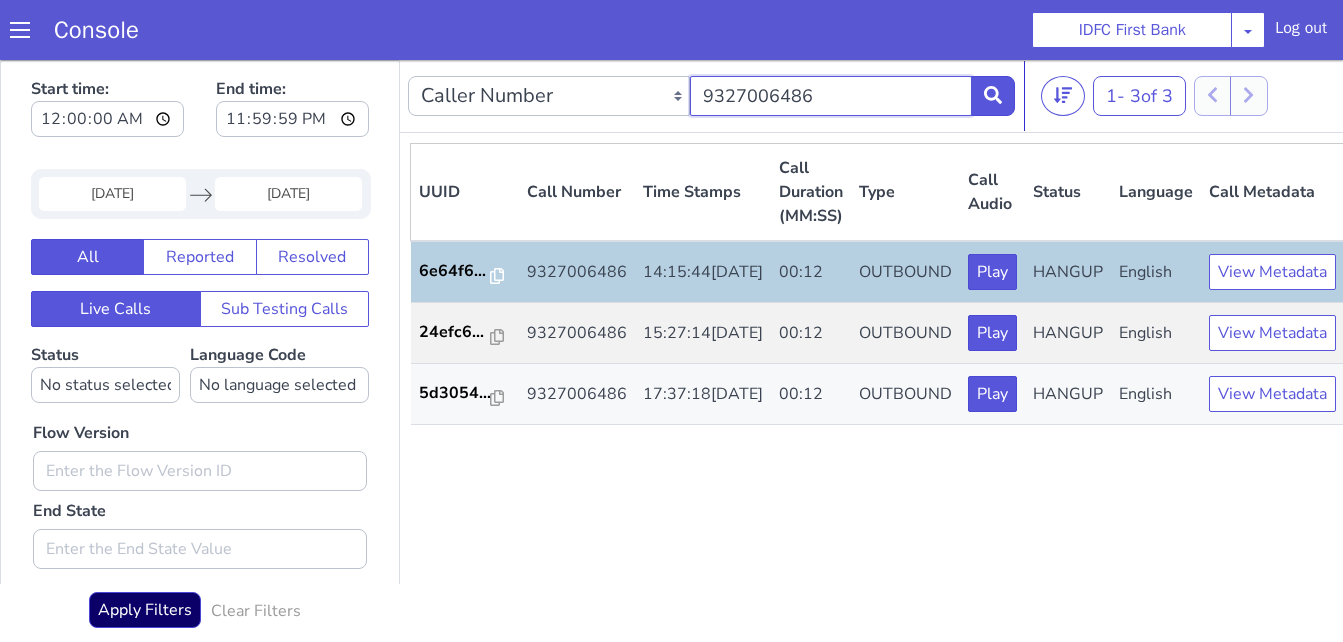click on "9327006486" at bounding box center [831, 96] 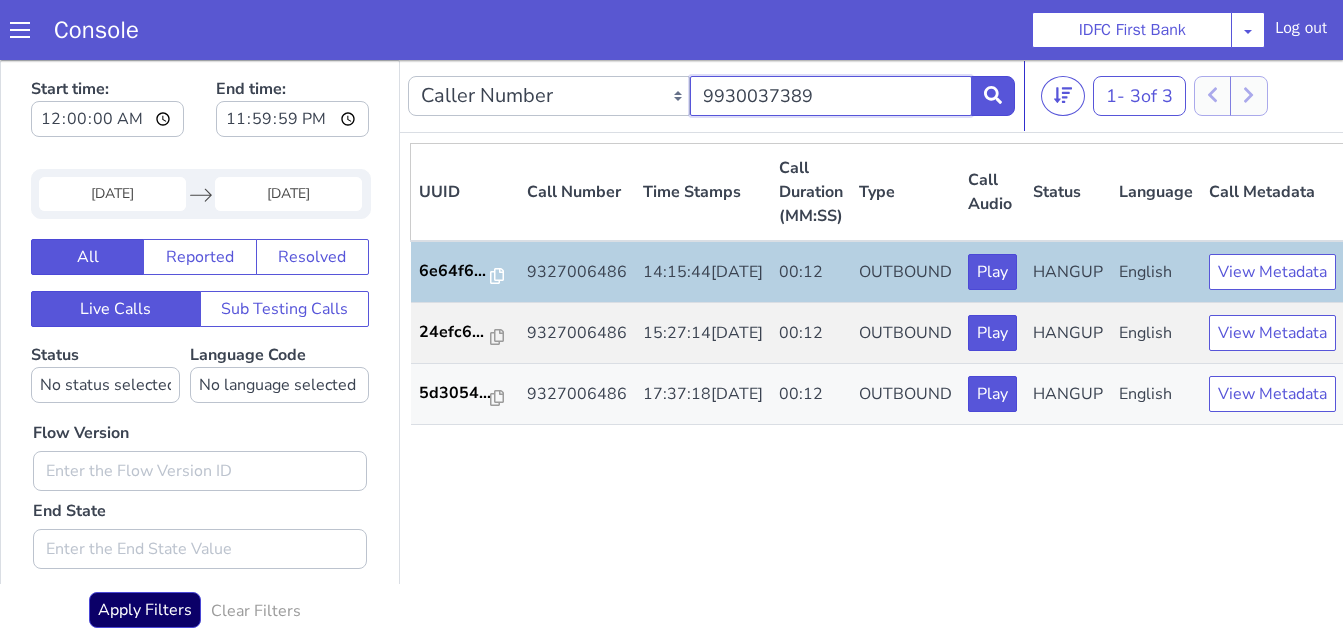type on "9930037389" 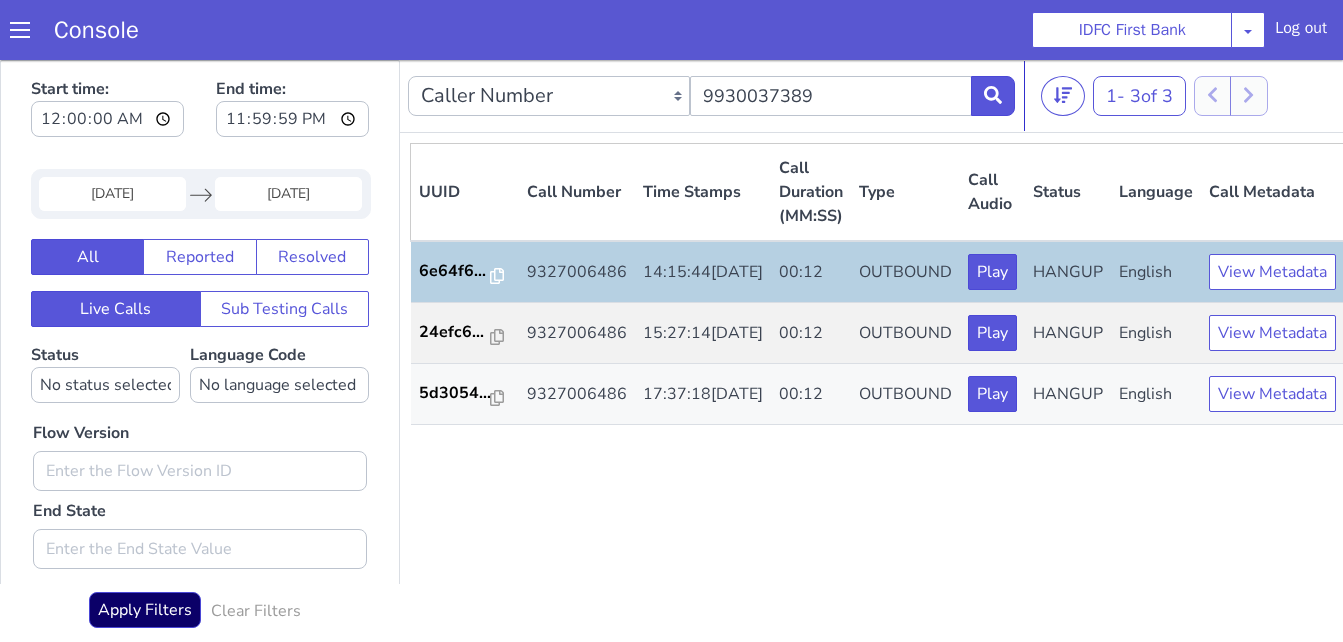 click on "01 Jul 2025" at bounding box center (112, 194) 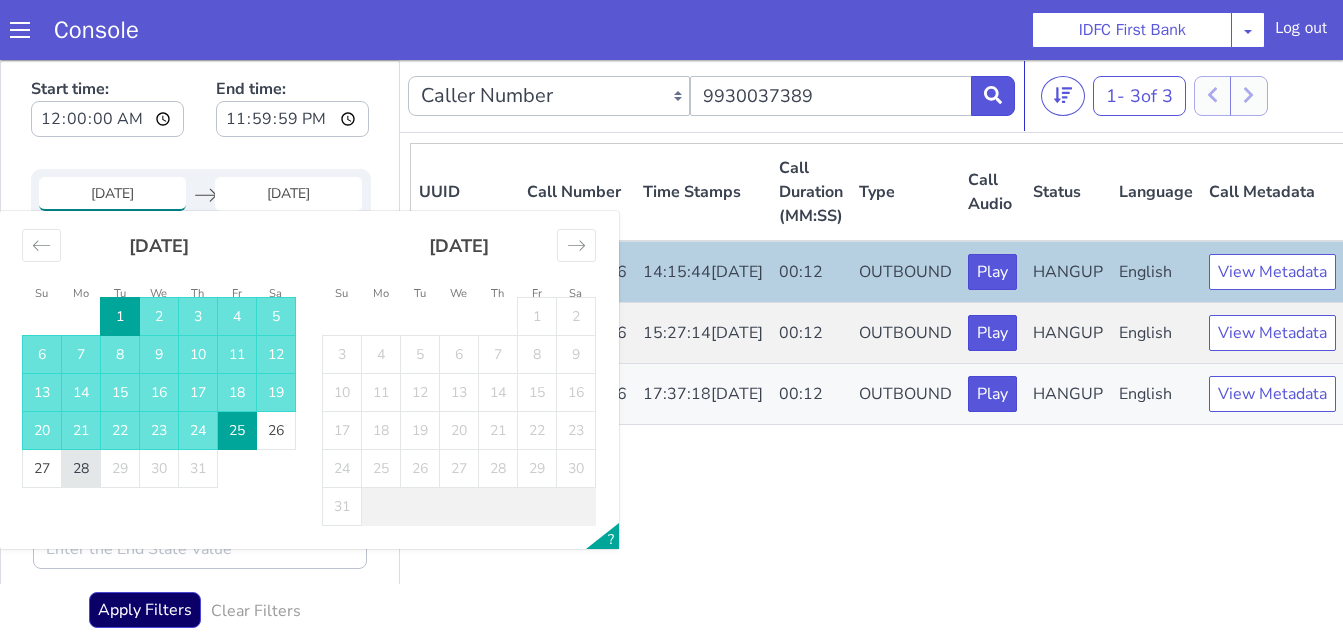 click on "28" at bounding box center [81, 469] 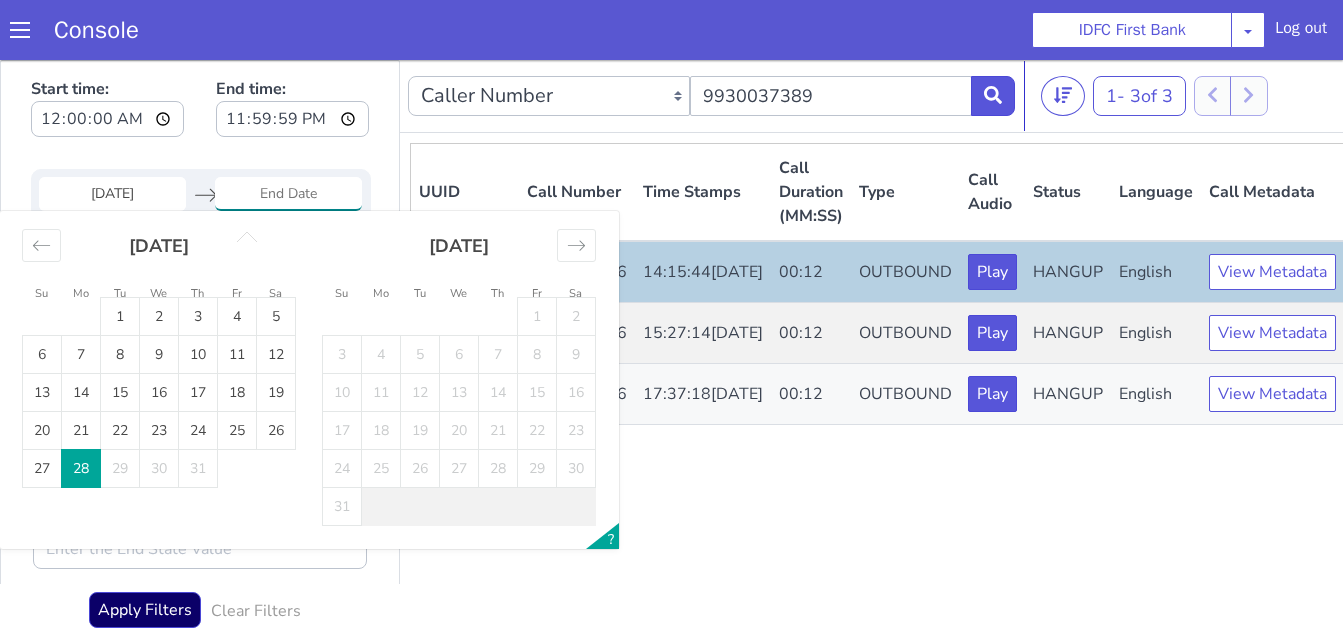 click on "28" at bounding box center (81, 469) 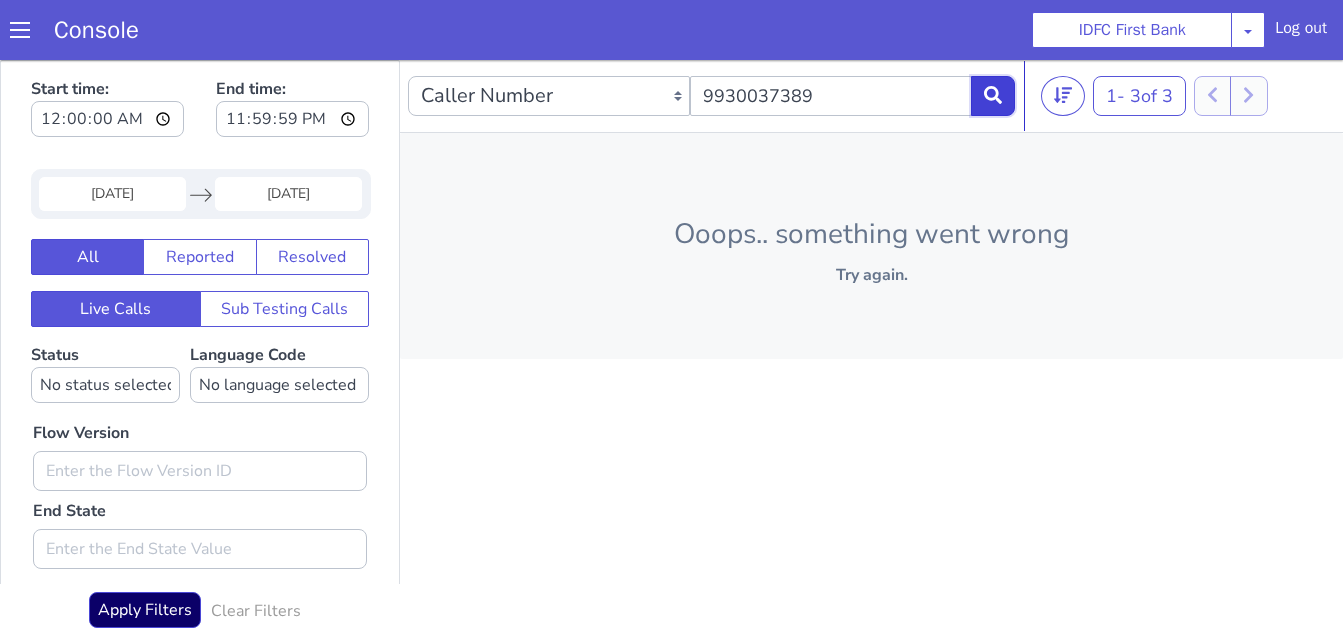 click 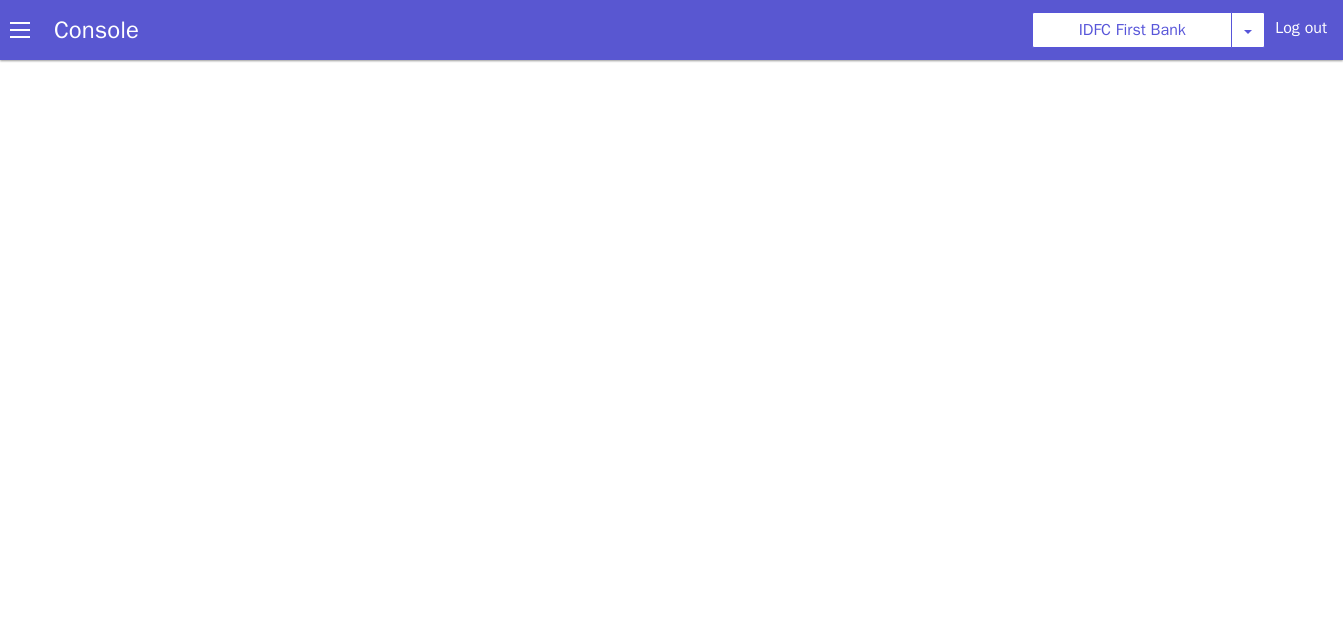 scroll, scrollTop: 0, scrollLeft: 0, axis: both 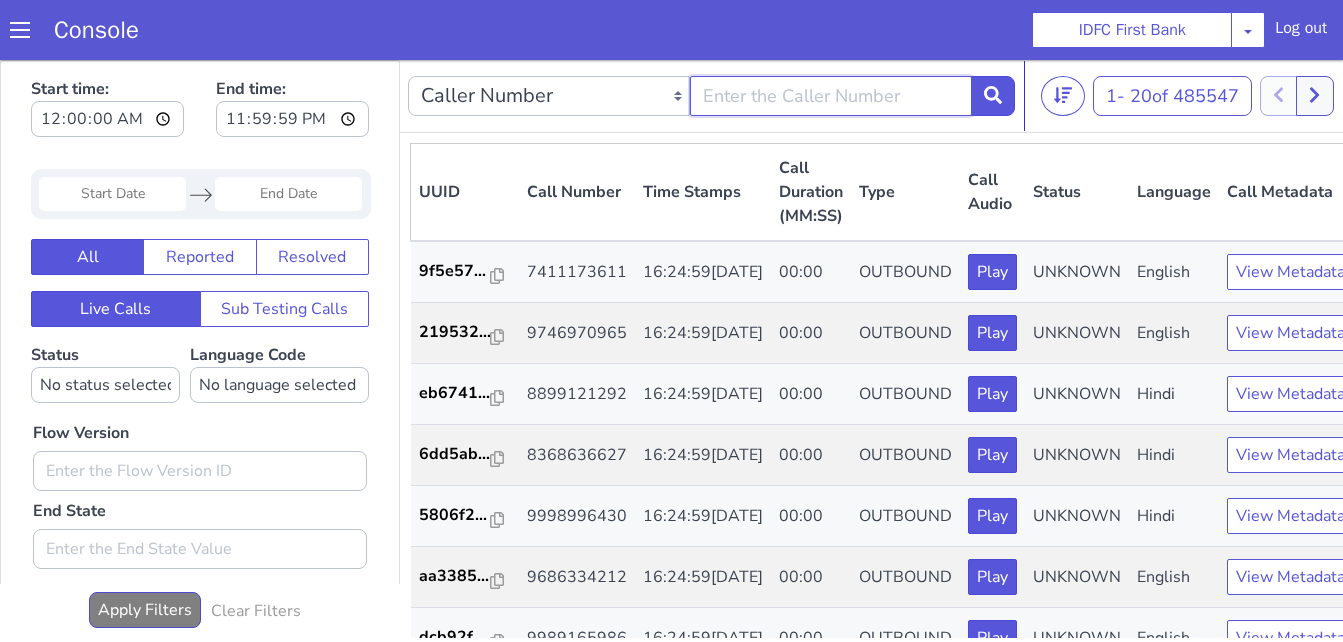 click at bounding box center (831, 96) 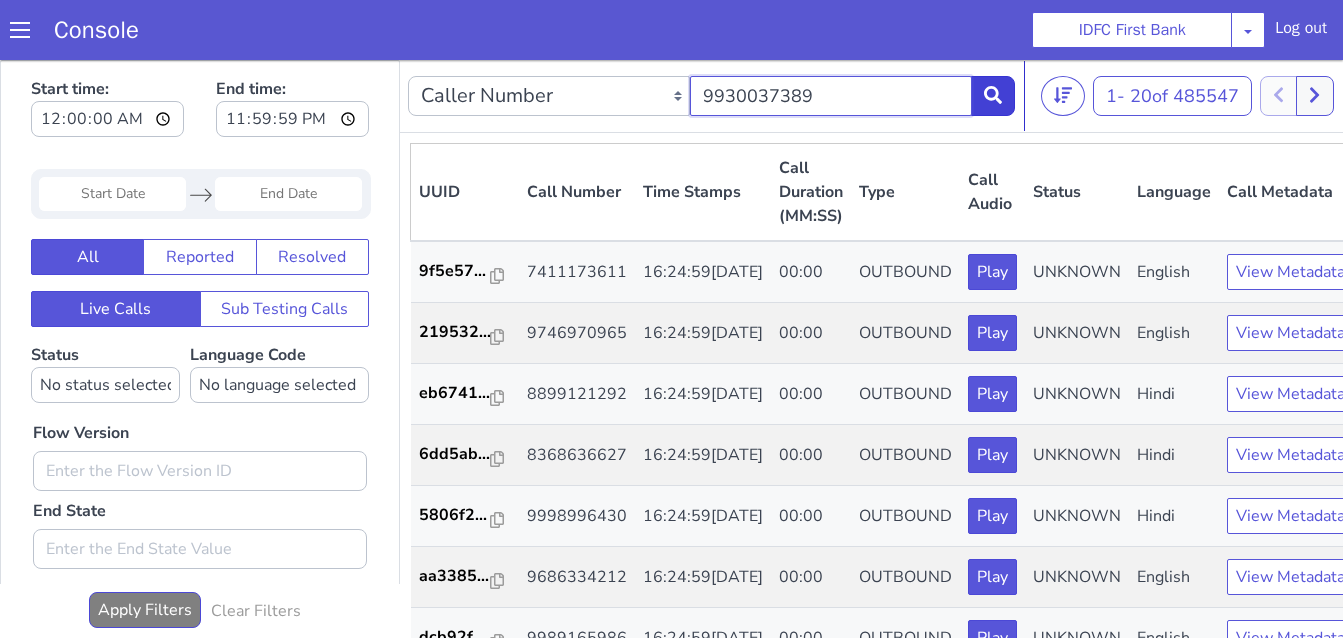 type on "9930037389" 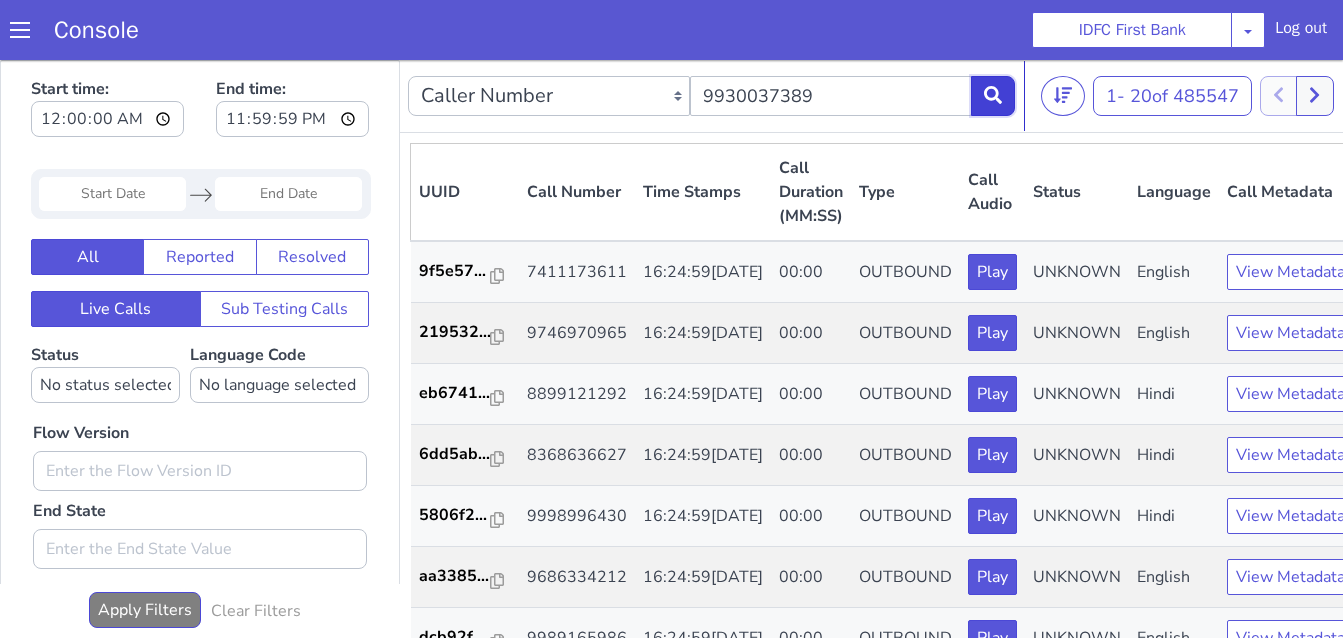 click 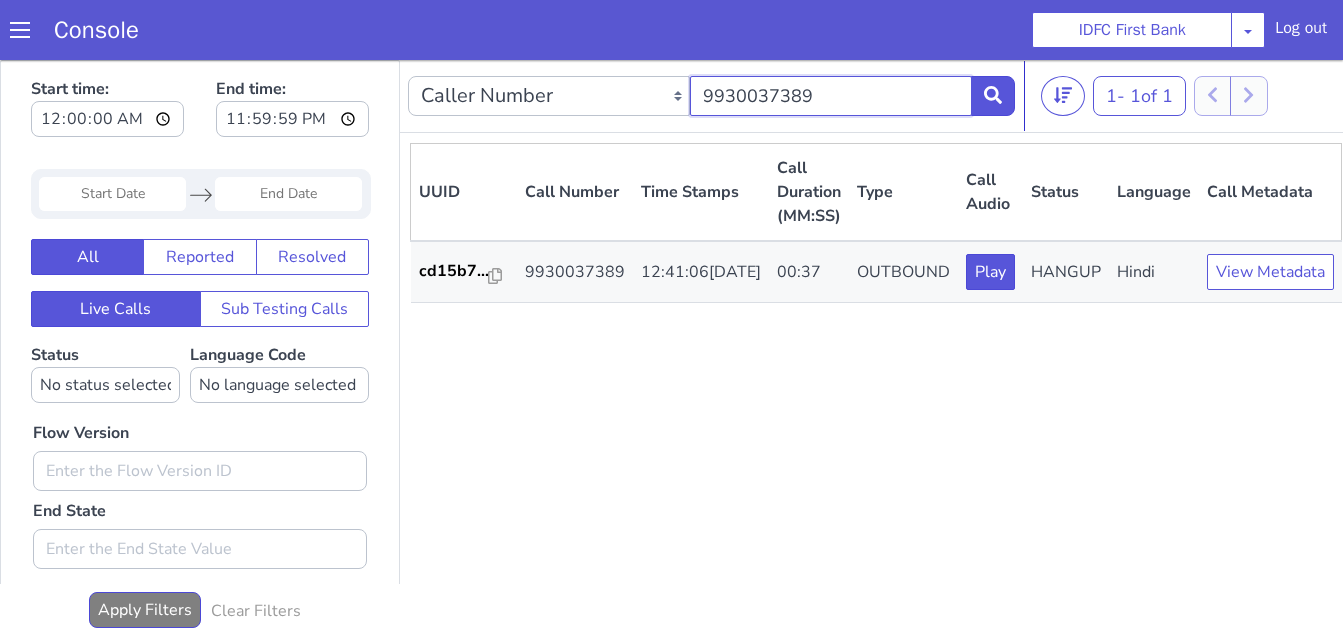 drag, startPoint x: 817, startPoint y: 97, endPoint x: 651, endPoint y: 97, distance: 166 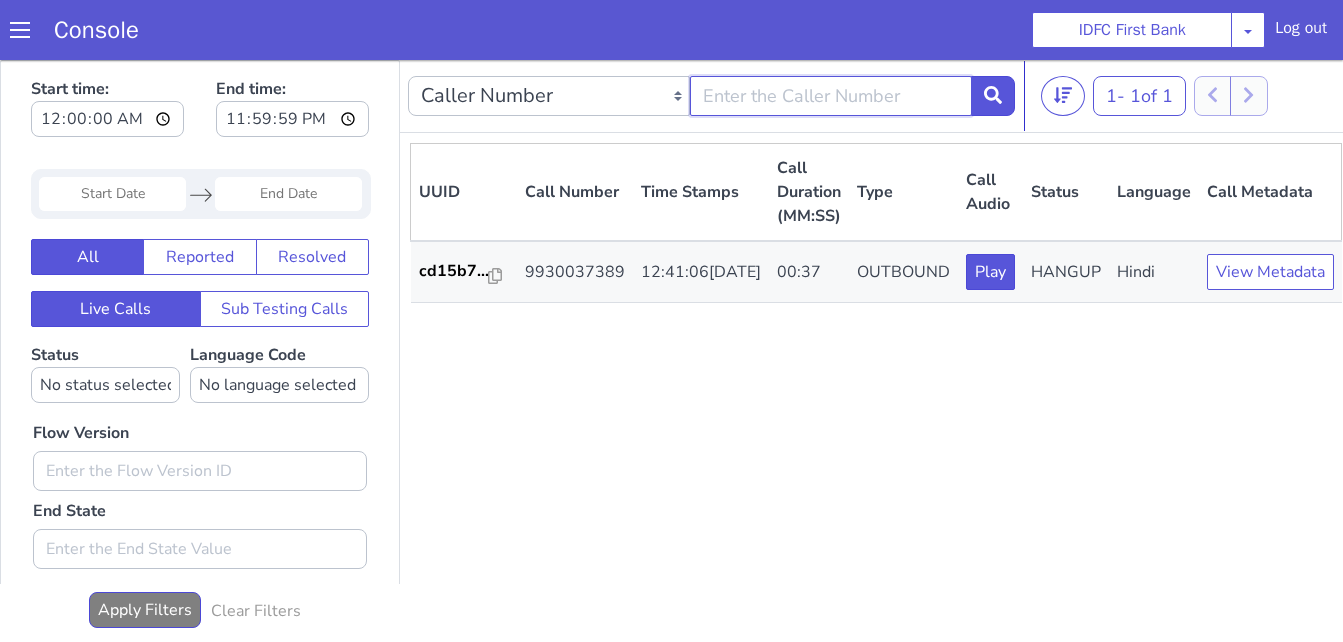 click at bounding box center [831, 96] 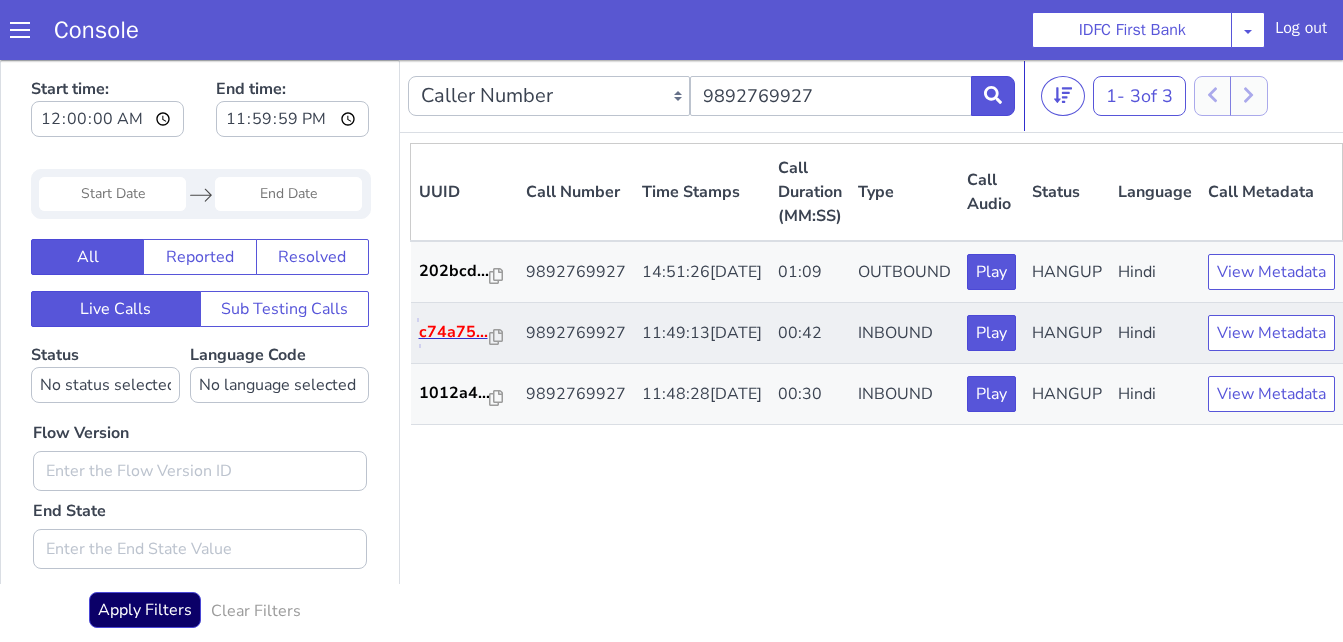 click on "c74a75..." at bounding box center [454, 332] 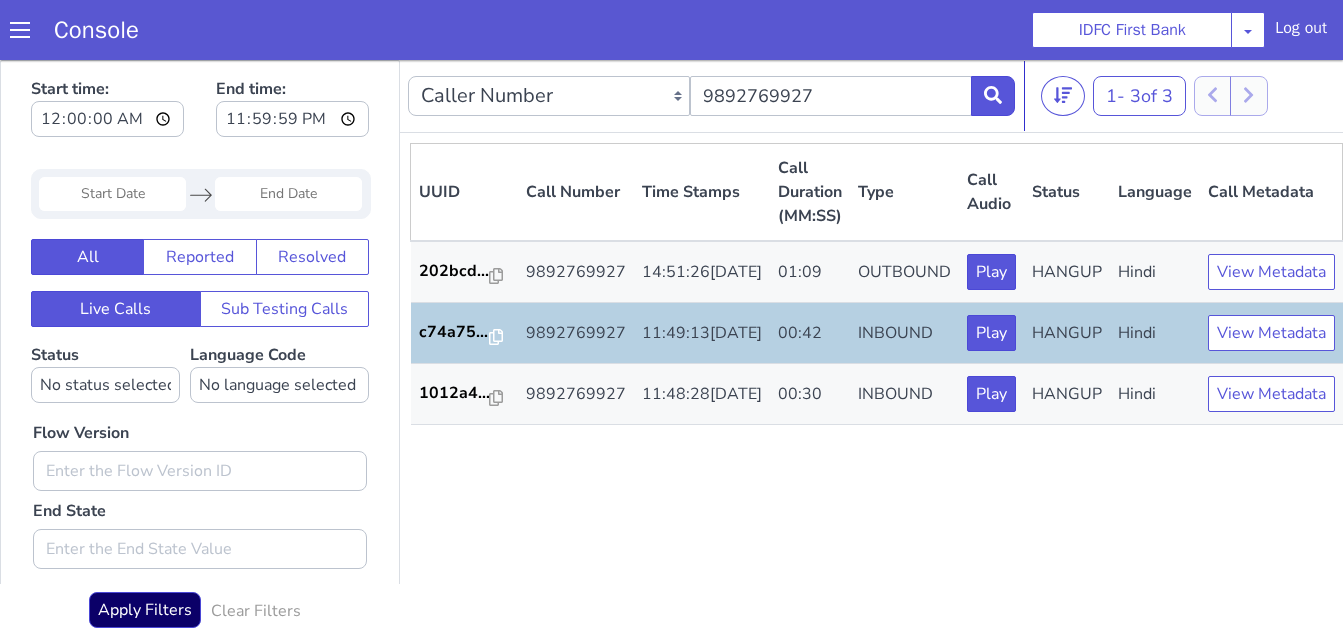 drag, startPoint x: 748, startPoint y: 589, endPoint x: 737, endPoint y: 536, distance: 54.129475 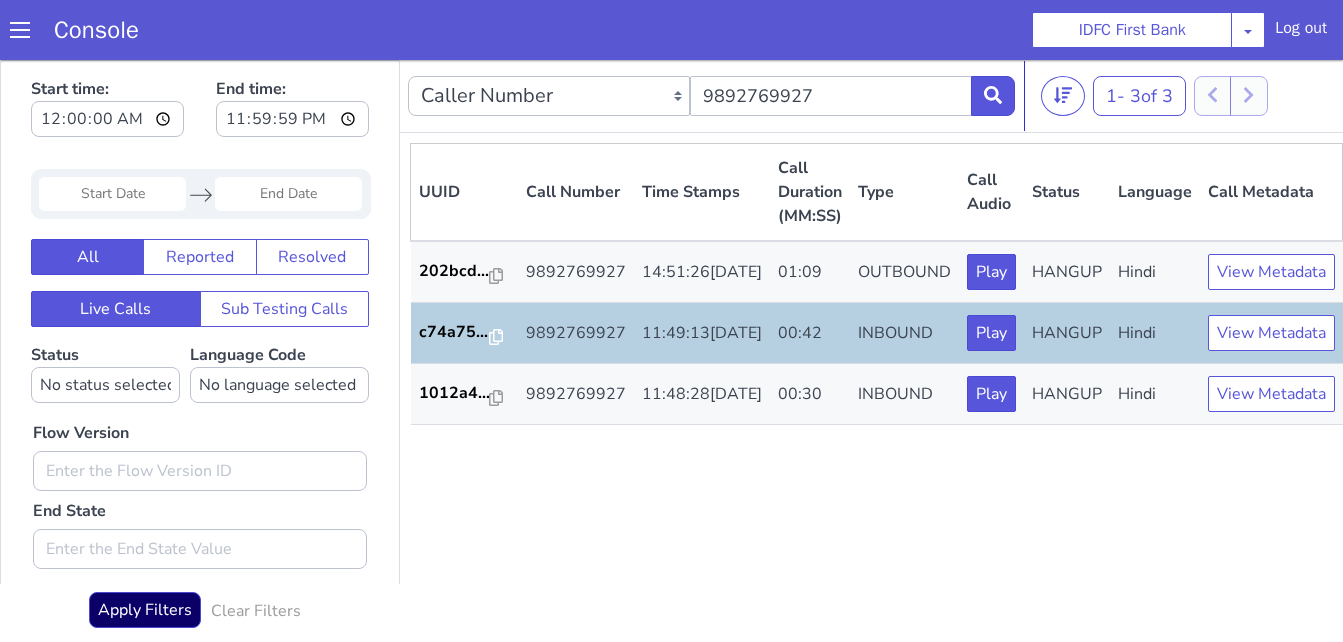 click on "Console IDFC First Bank IDFC First Bank  Log out" at bounding box center (671, 30) 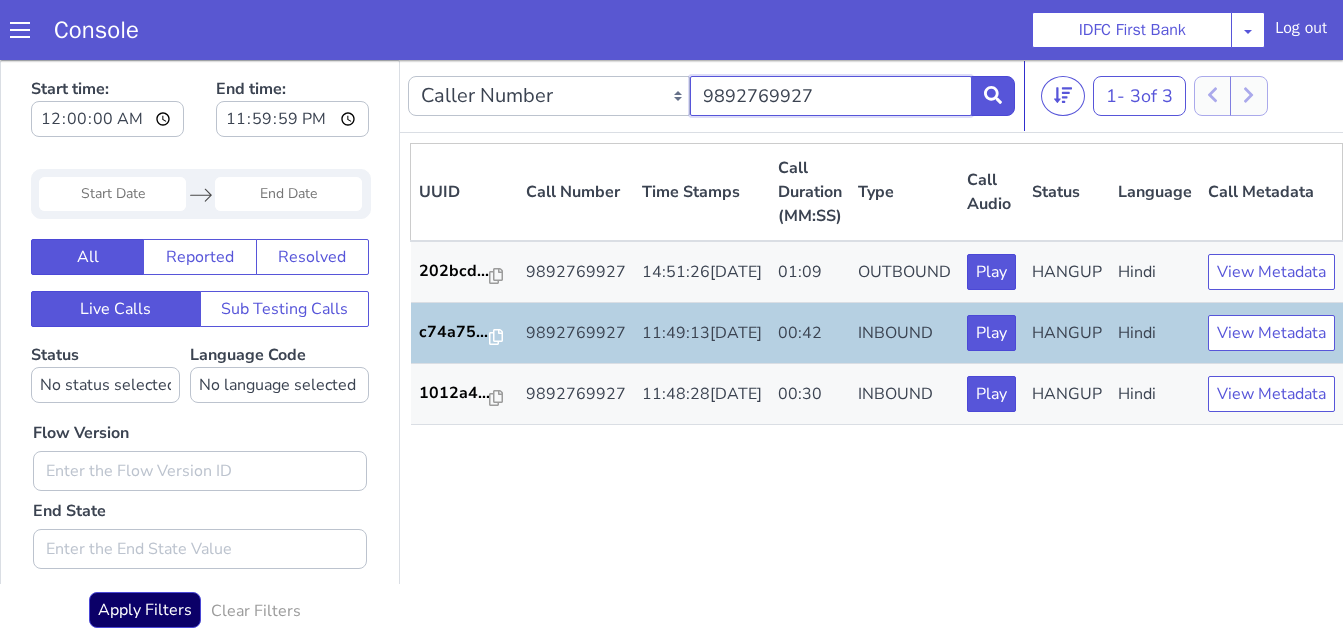 click on "9892769927" at bounding box center [831, 96] 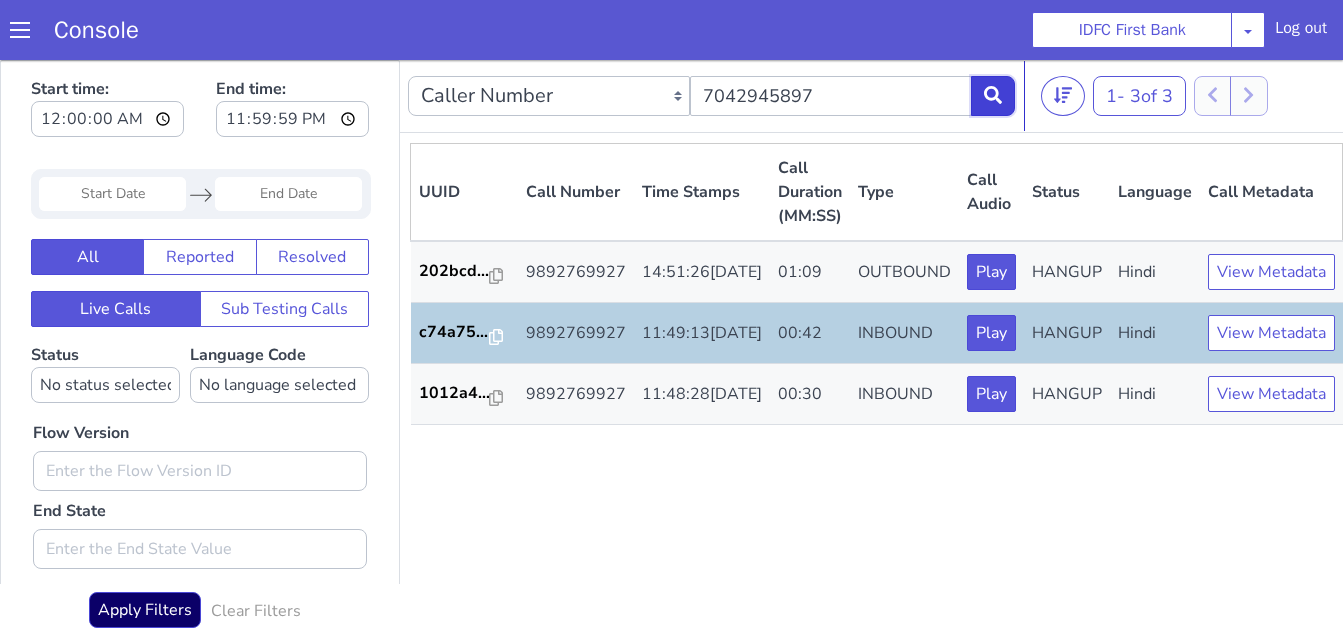 click at bounding box center [993, 96] 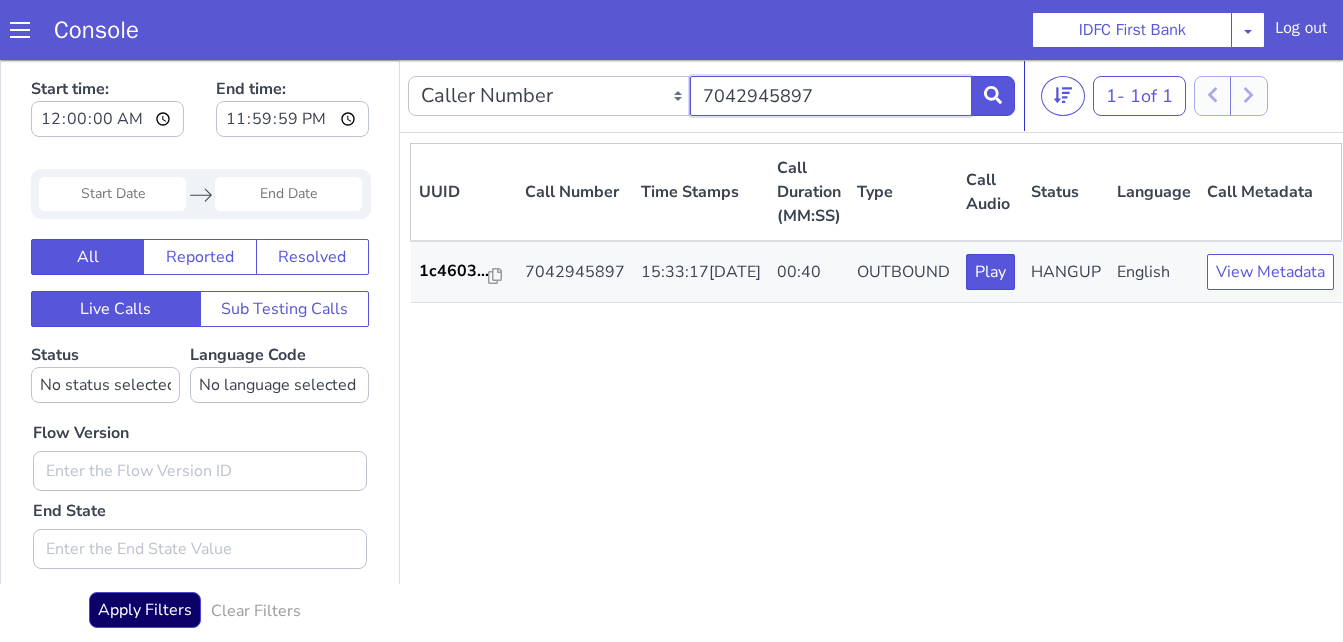 click on "7042945897" at bounding box center (831, 96) 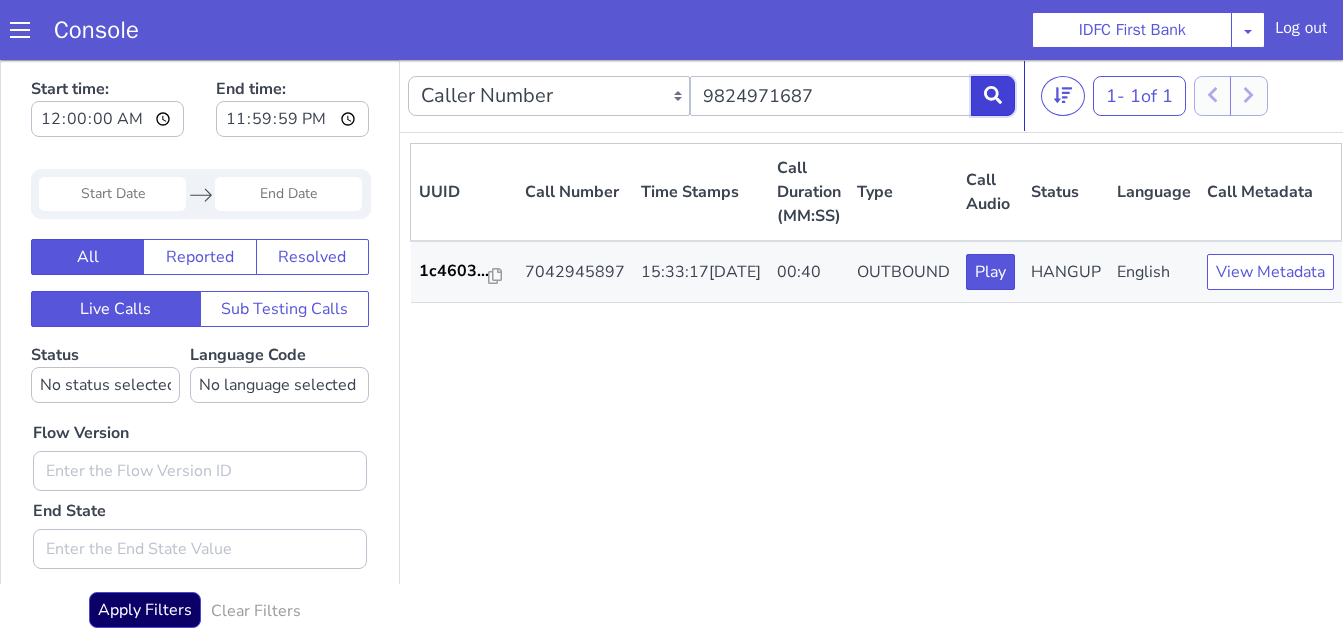 click at bounding box center (993, 96) 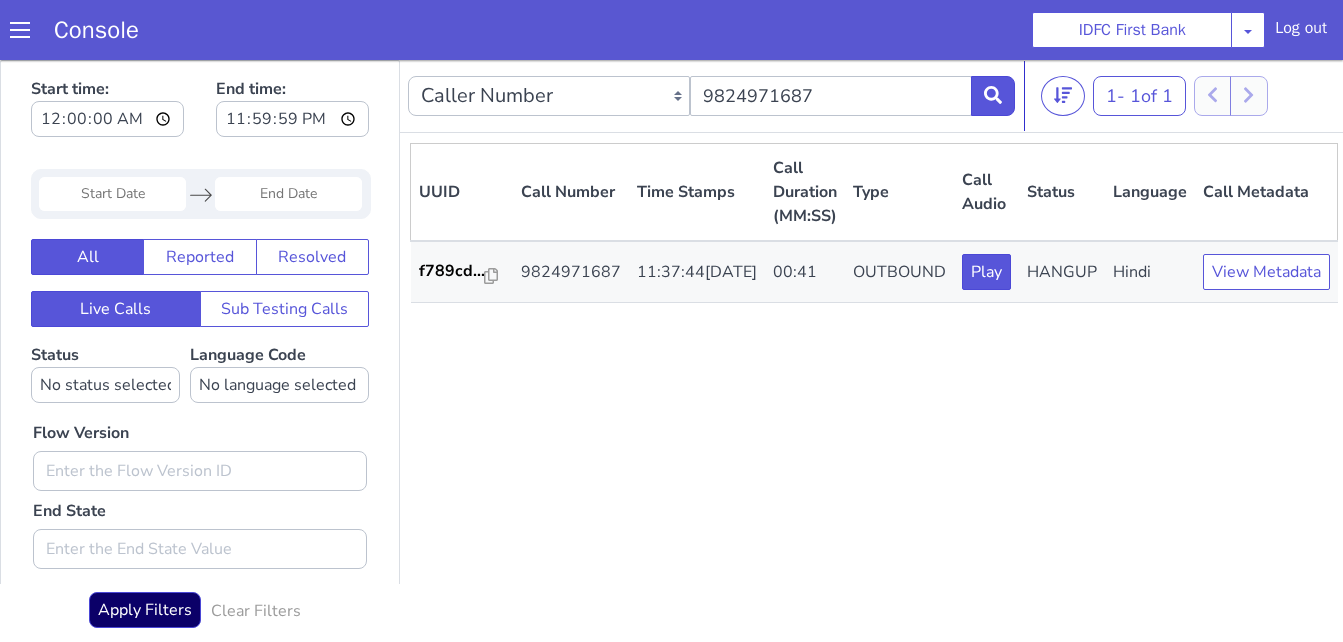 click on "UUID Call Number Time Stamps Call Duration (MM:SS) Type Call Audio Status Language Call Metadata f789cd... 9824971687 11:37:44, 28th Jul 2025 00:41 OUTBOUND Play HANGUP Hindi View Metadata" at bounding box center [874, 390] 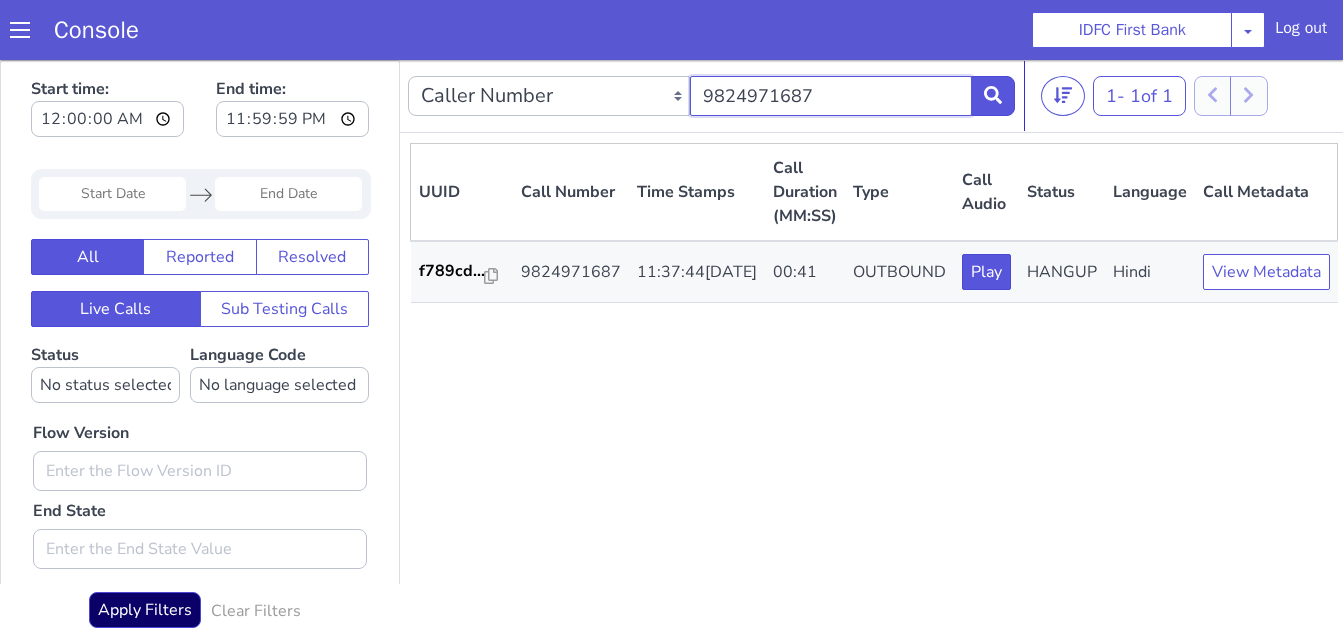 click on "9824971687" at bounding box center [831, 96] 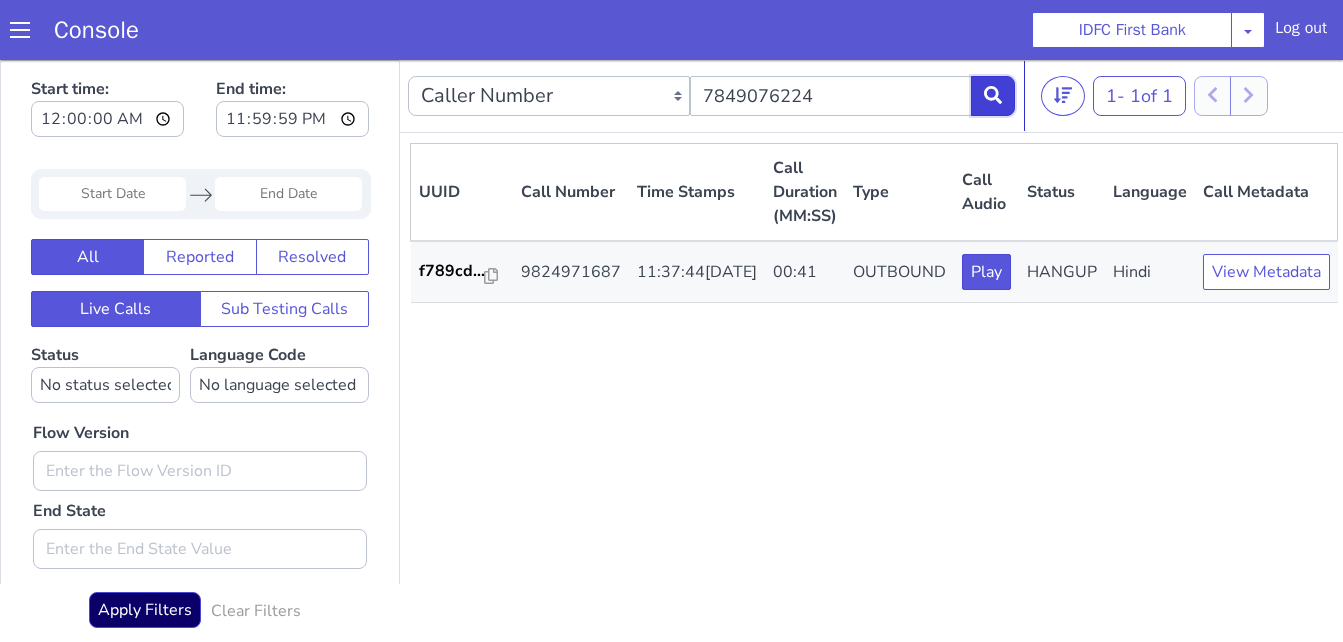 click at bounding box center (993, 96) 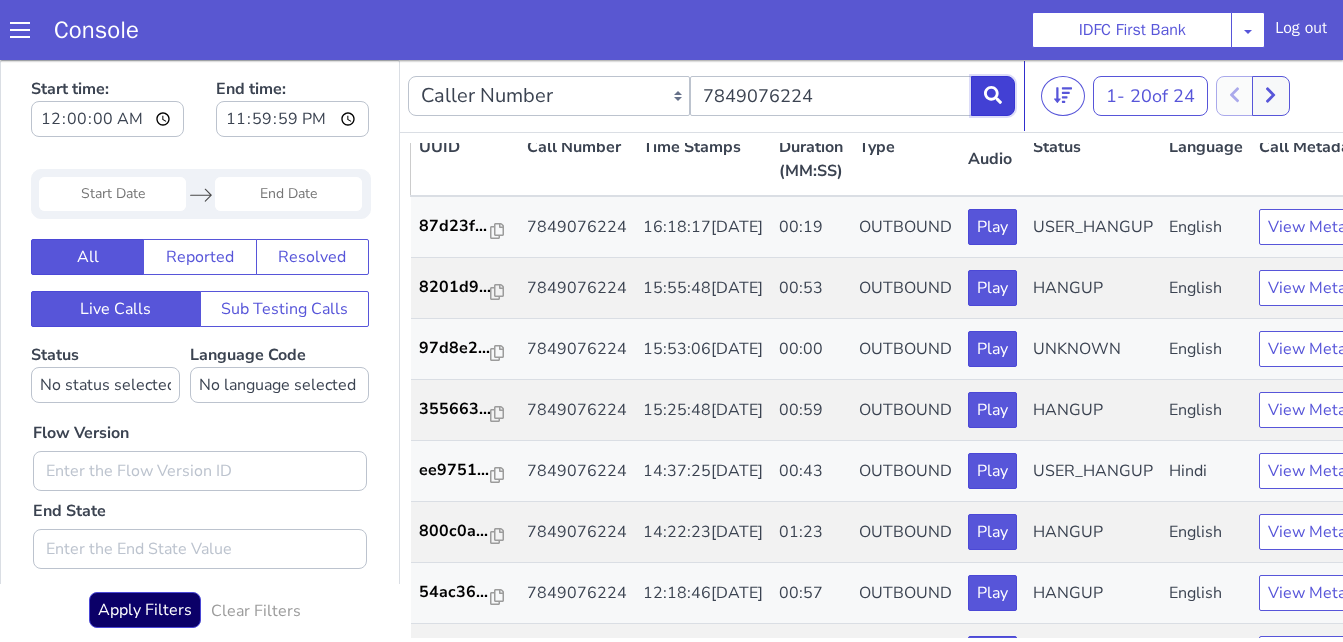 scroll, scrollTop: 0, scrollLeft: 0, axis: both 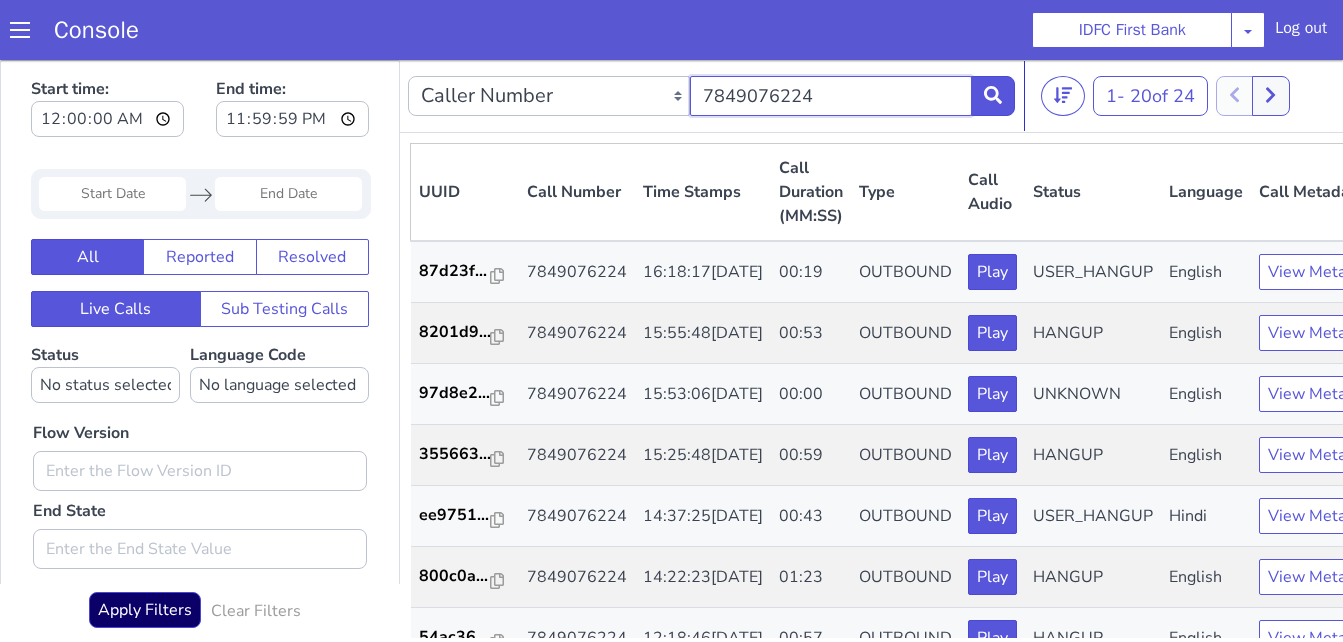 click on "7849076224" at bounding box center [831, 96] 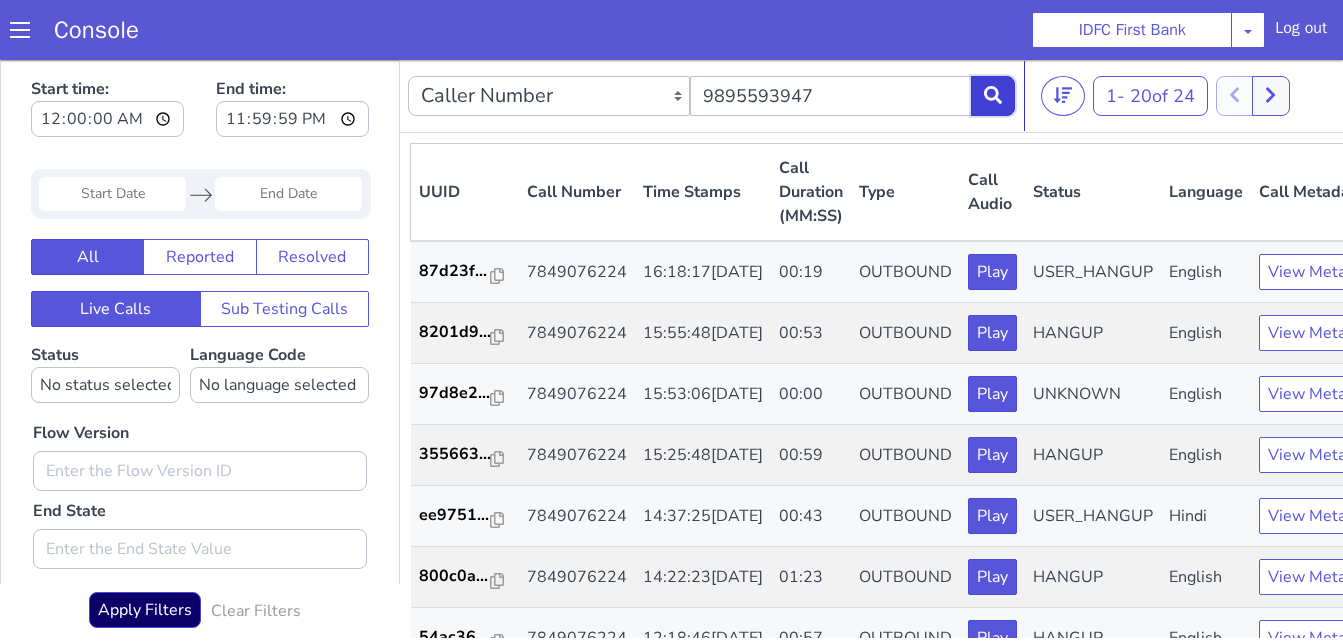 click at bounding box center (993, 96) 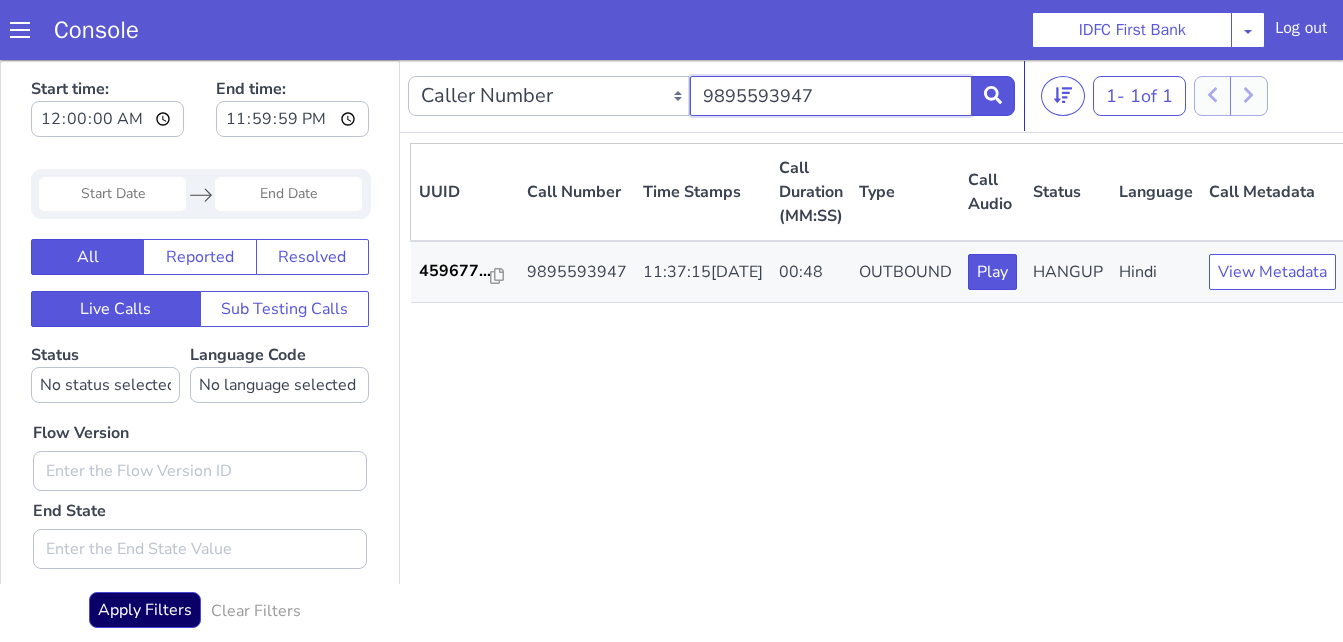 click on "9895593947" at bounding box center (831, 96) 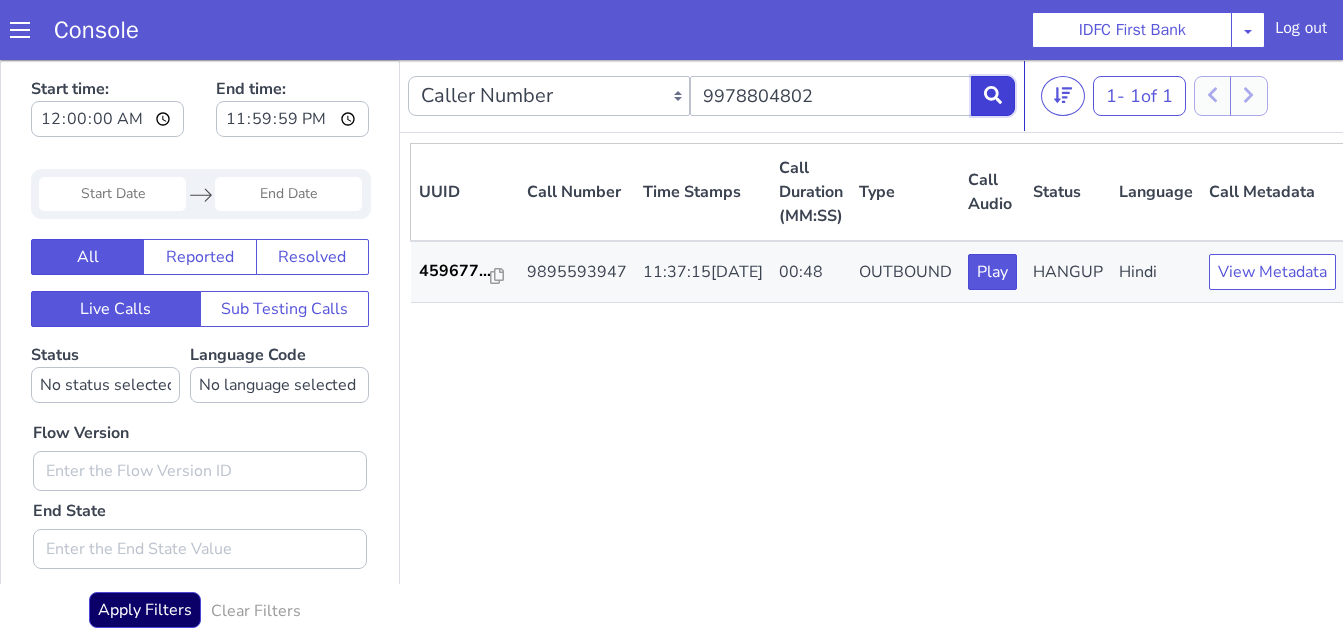 click 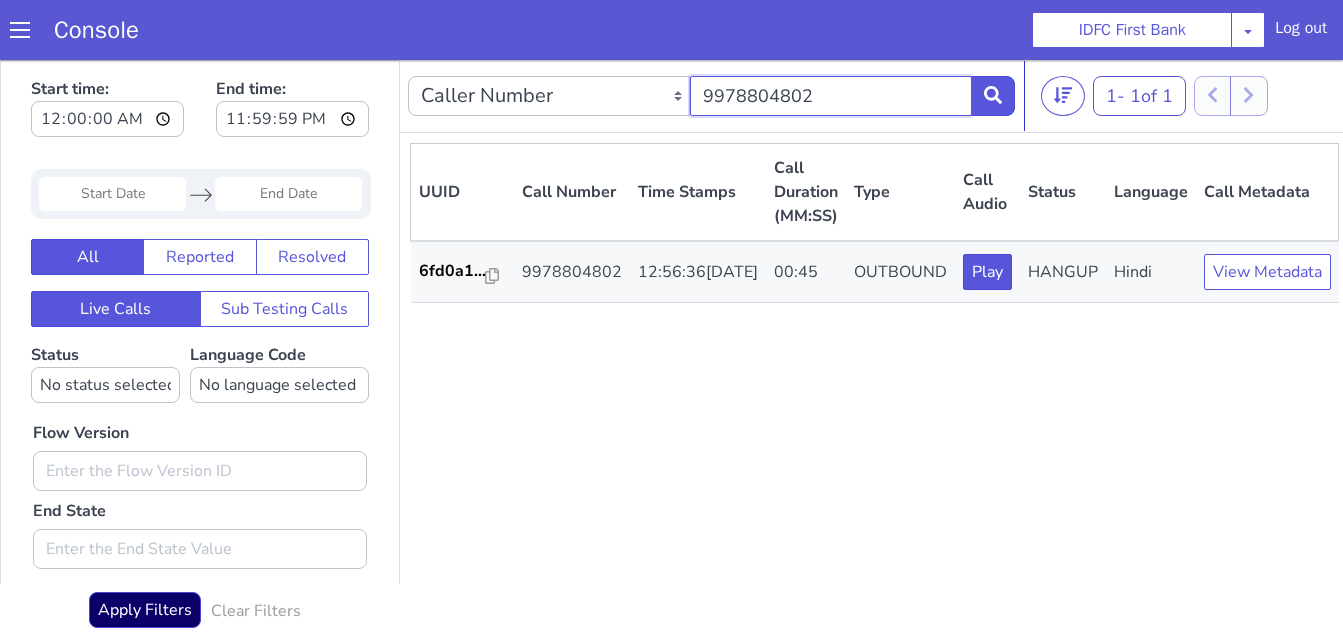 drag, startPoint x: 835, startPoint y: 91, endPoint x: 702, endPoint y: 96, distance: 133.09395 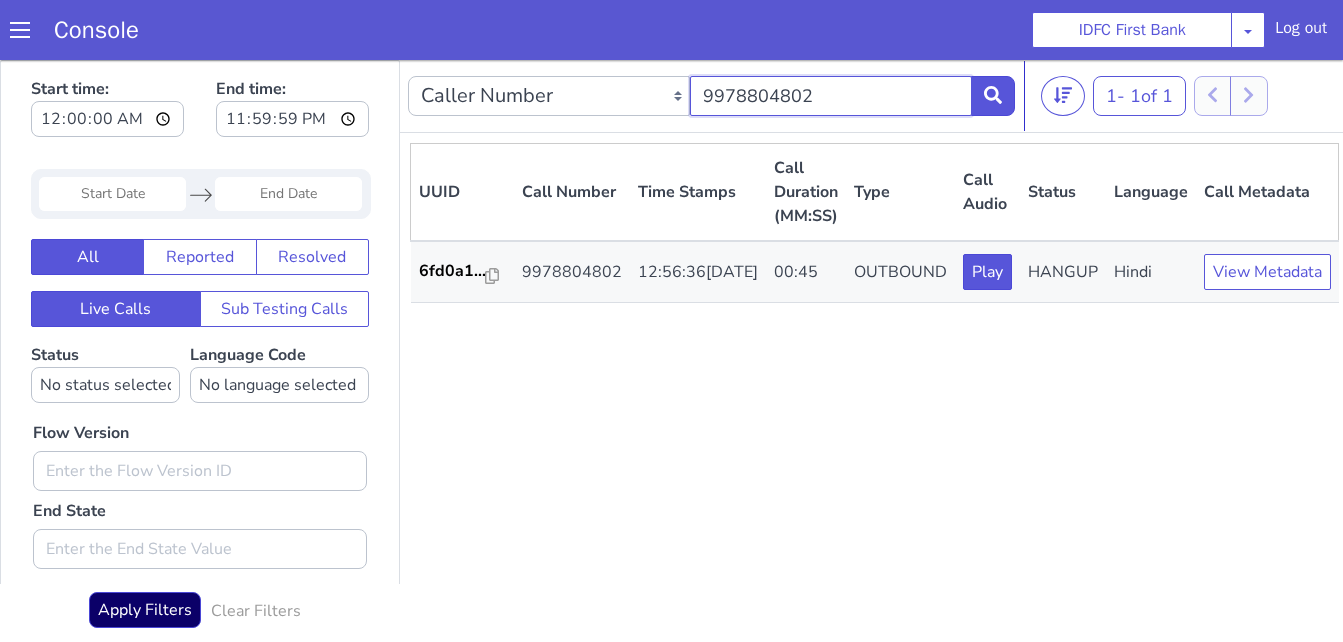 paste on "258170107" 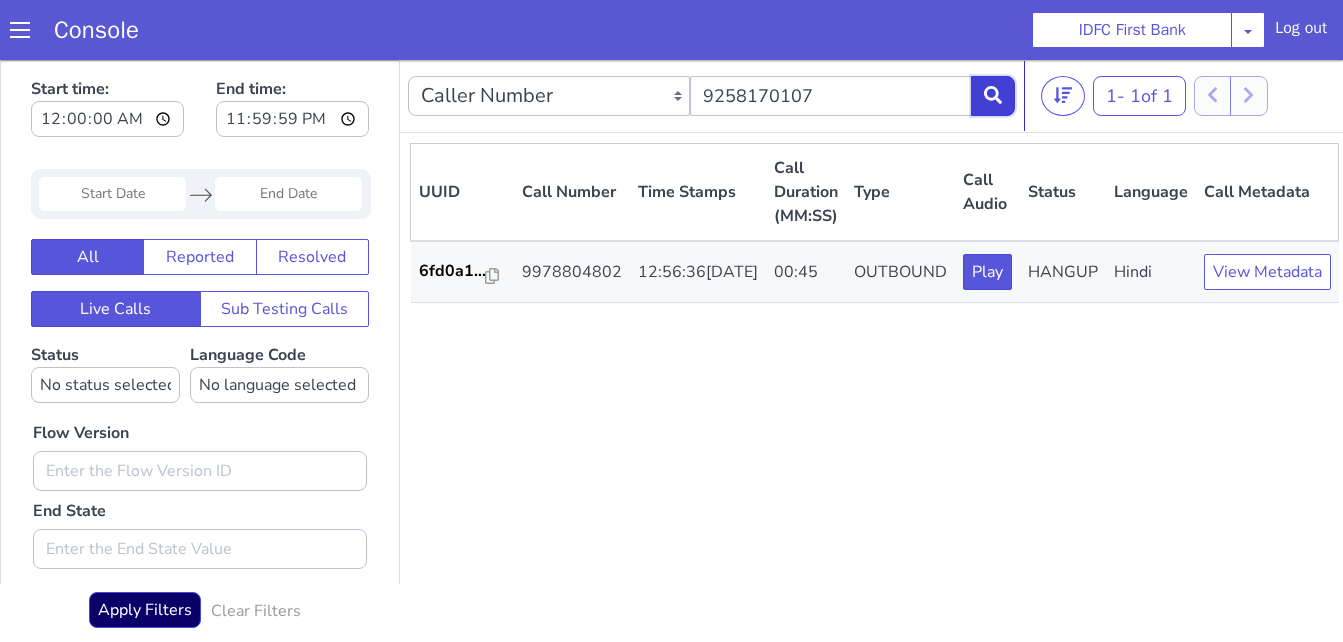 click 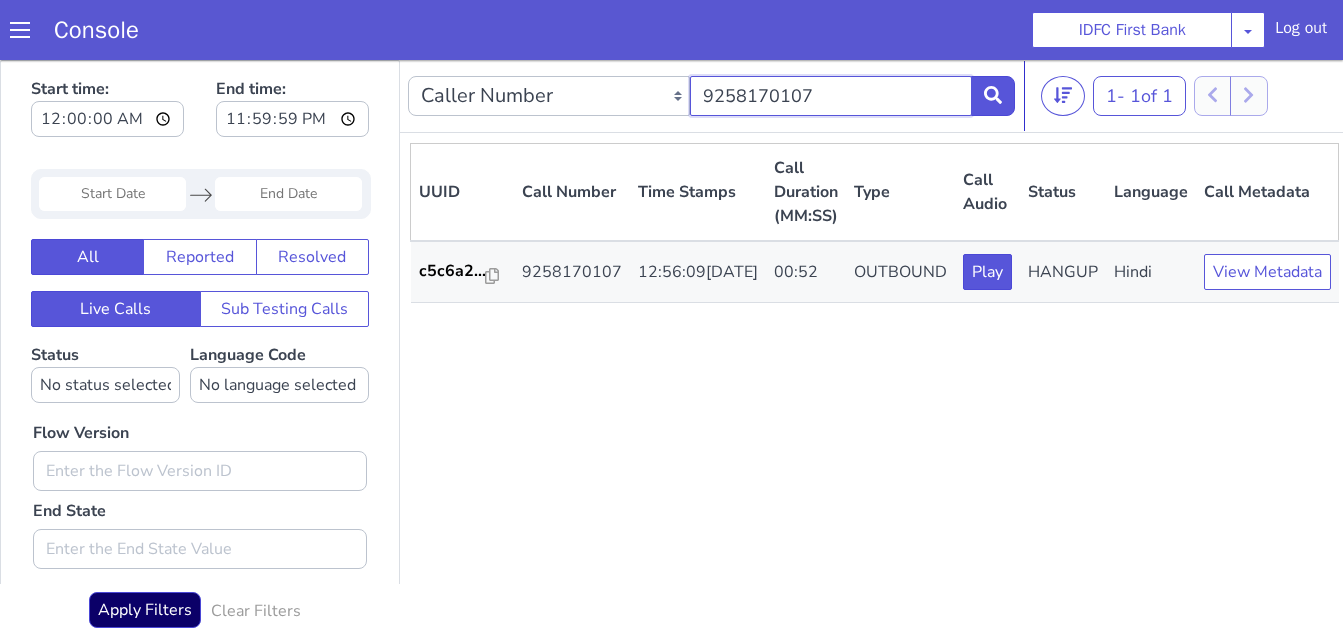 click on "9258170107" at bounding box center (831, 96) 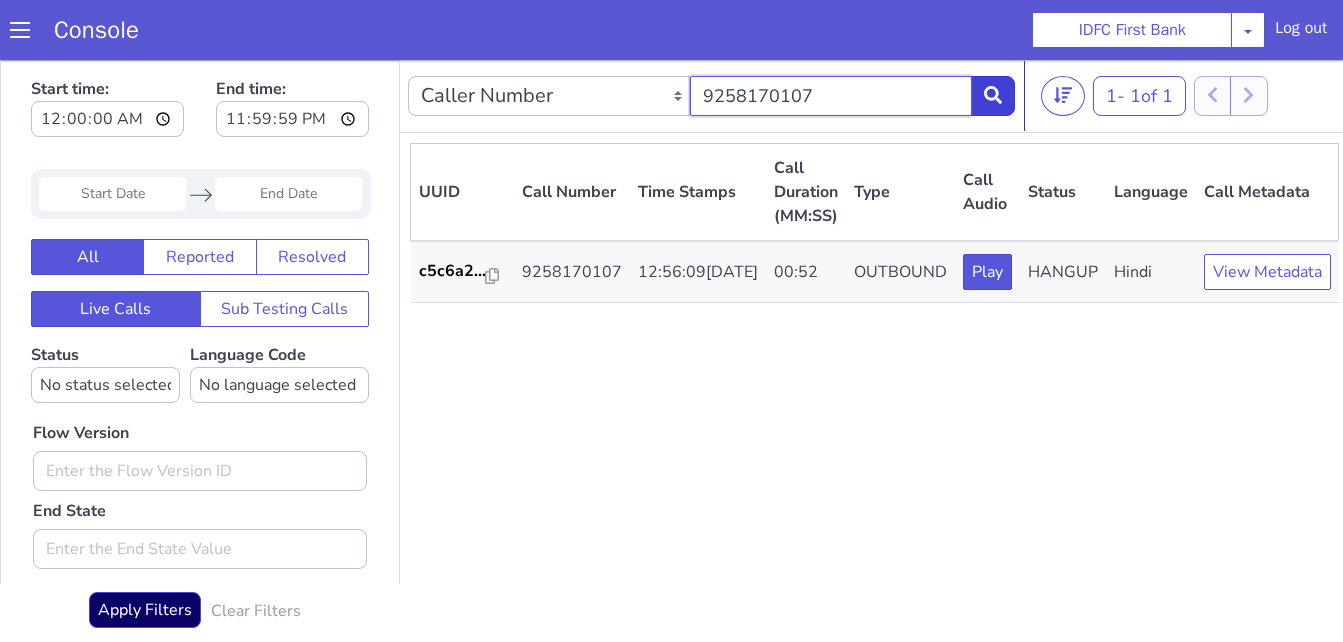 paste on "8982760521" 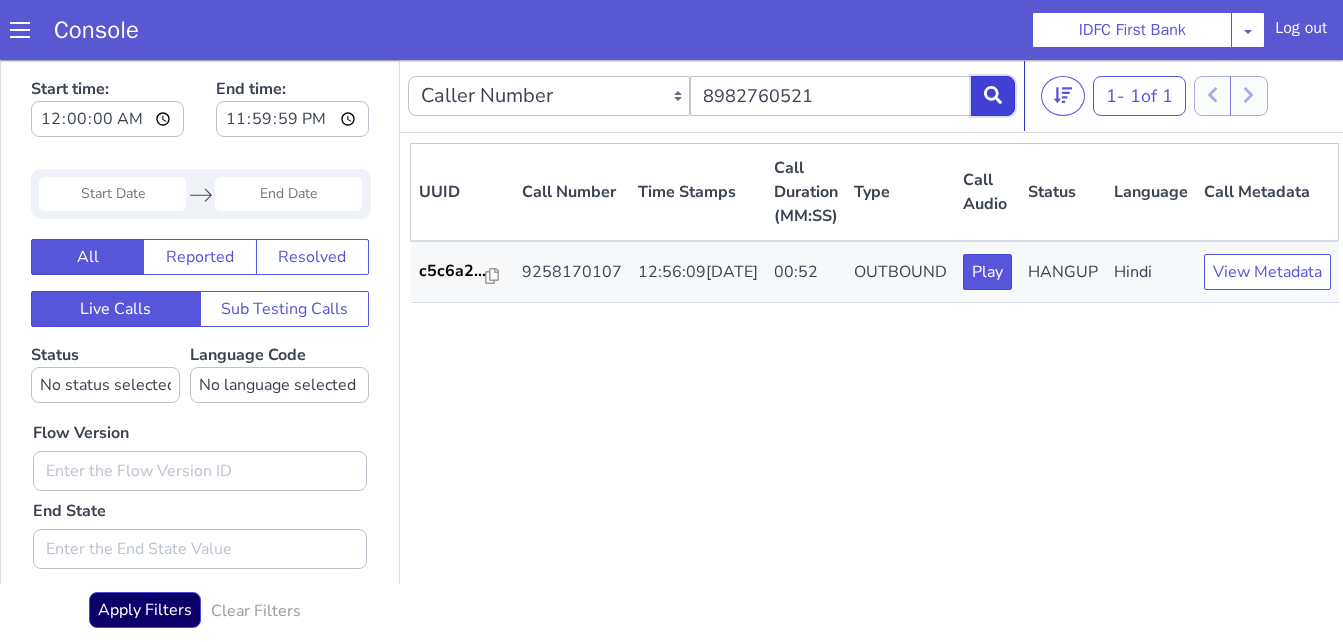click 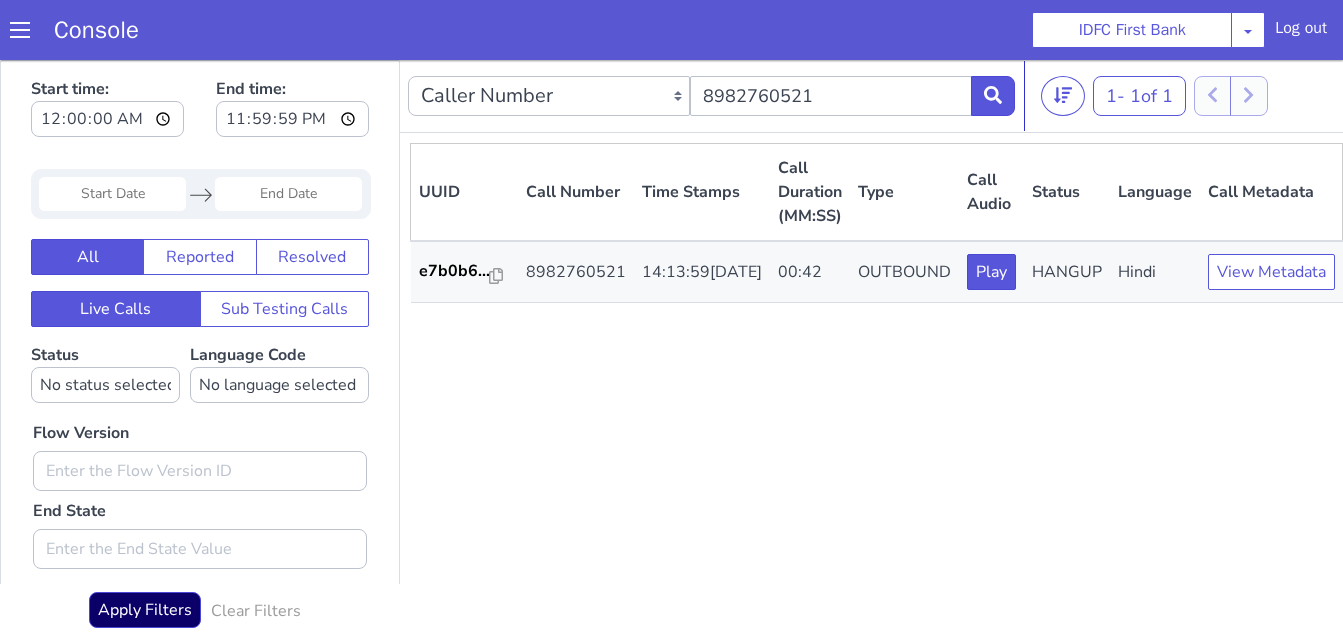click on "UUID Call Number Time Stamps Call Duration (MM:SS) Type Call Audio Status Language Call Metadata e7b0b6... 8982760521 14:13:59, 28th Jul 2025 00:42 OUTBOUND Play HANGUP Hindi View Metadata" at bounding box center (876, 390) 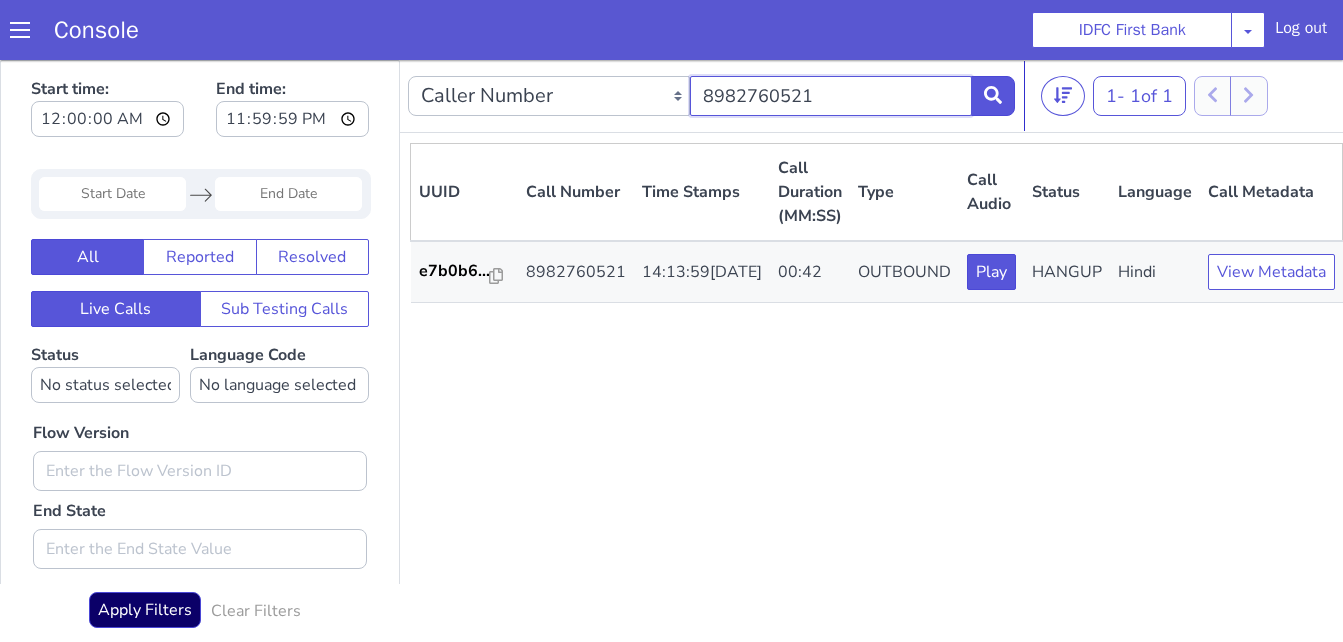 click on "8982760521" at bounding box center [831, 96] 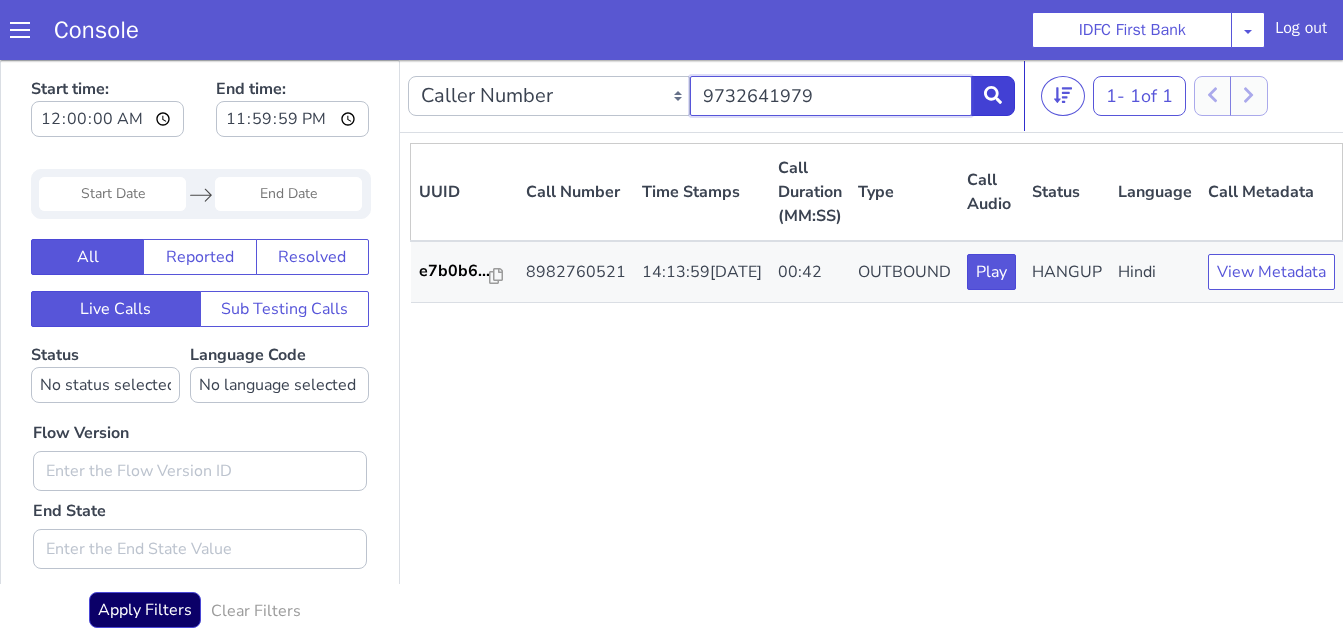 type on "9732641979" 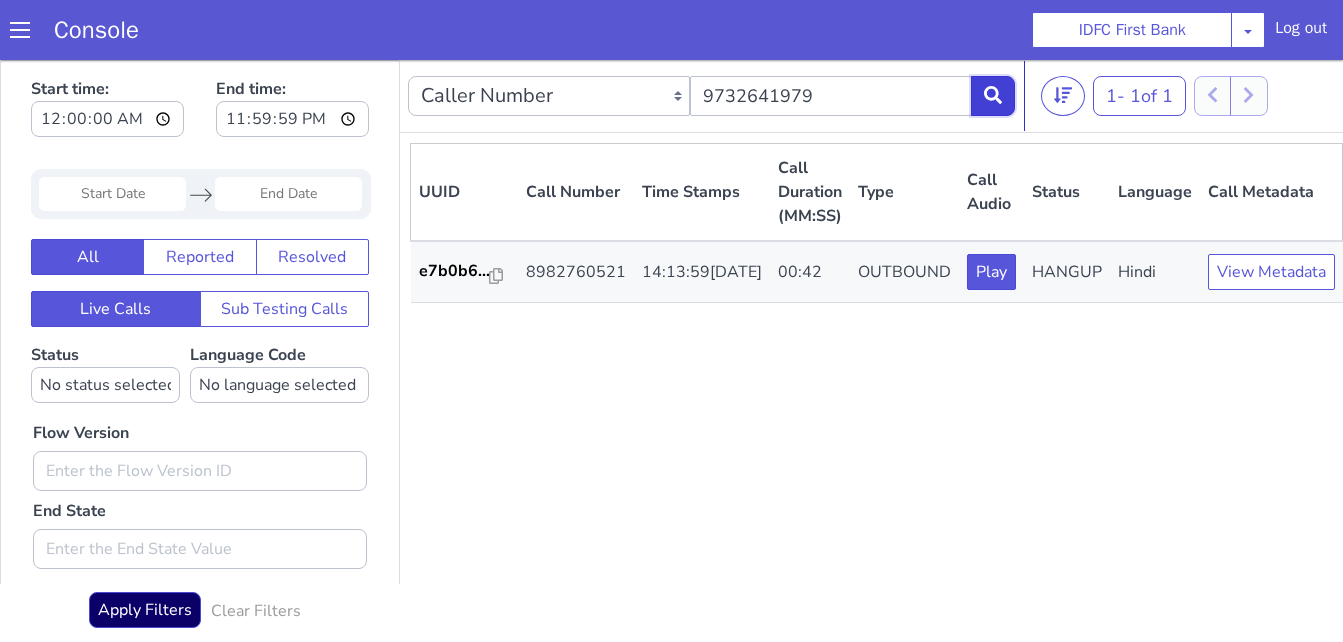 click 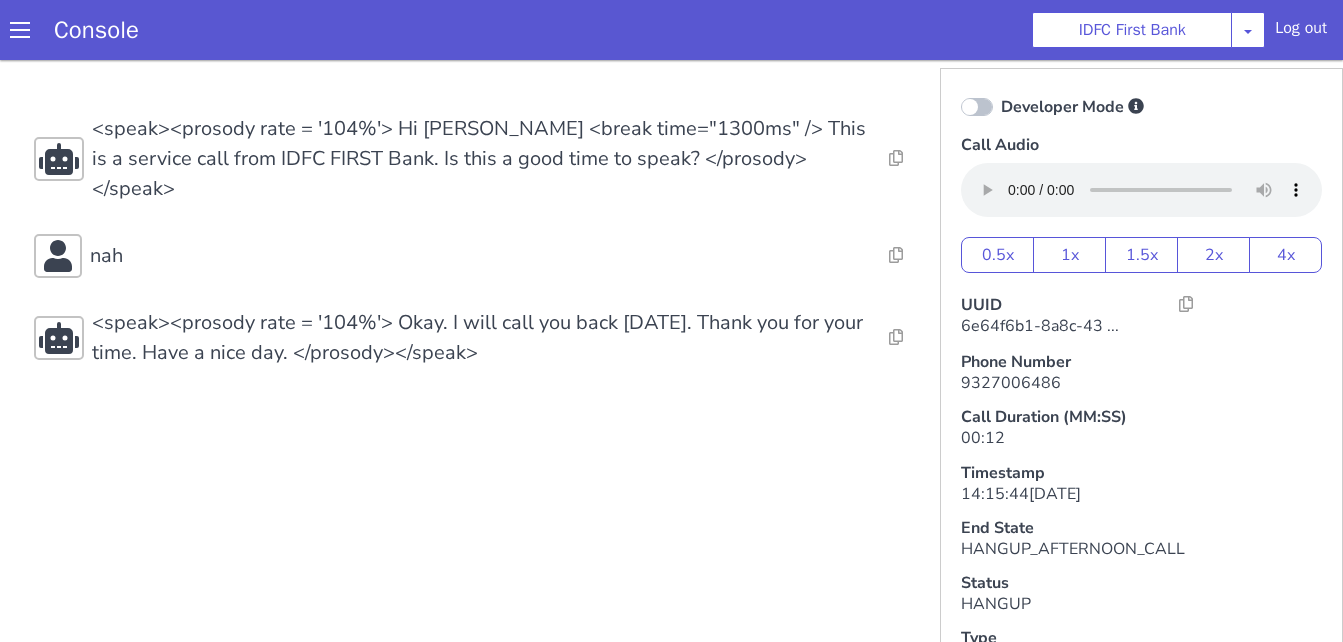 scroll, scrollTop: 0, scrollLeft: 0, axis: both 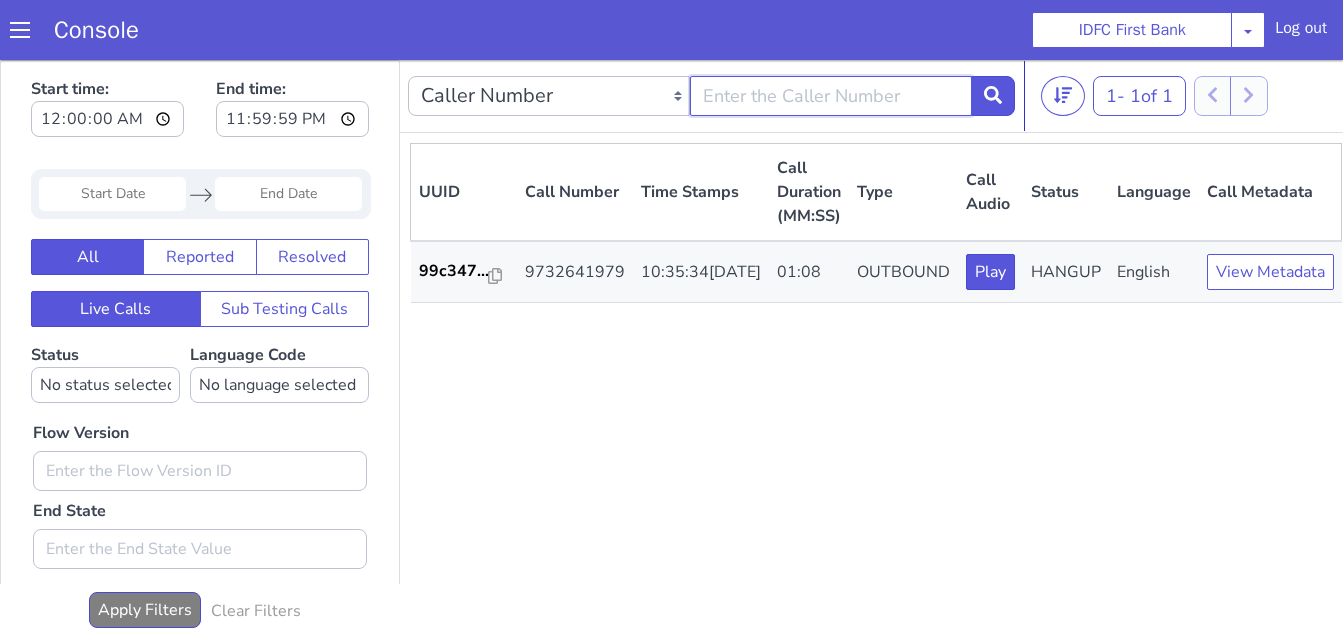 click at bounding box center [831, 96] 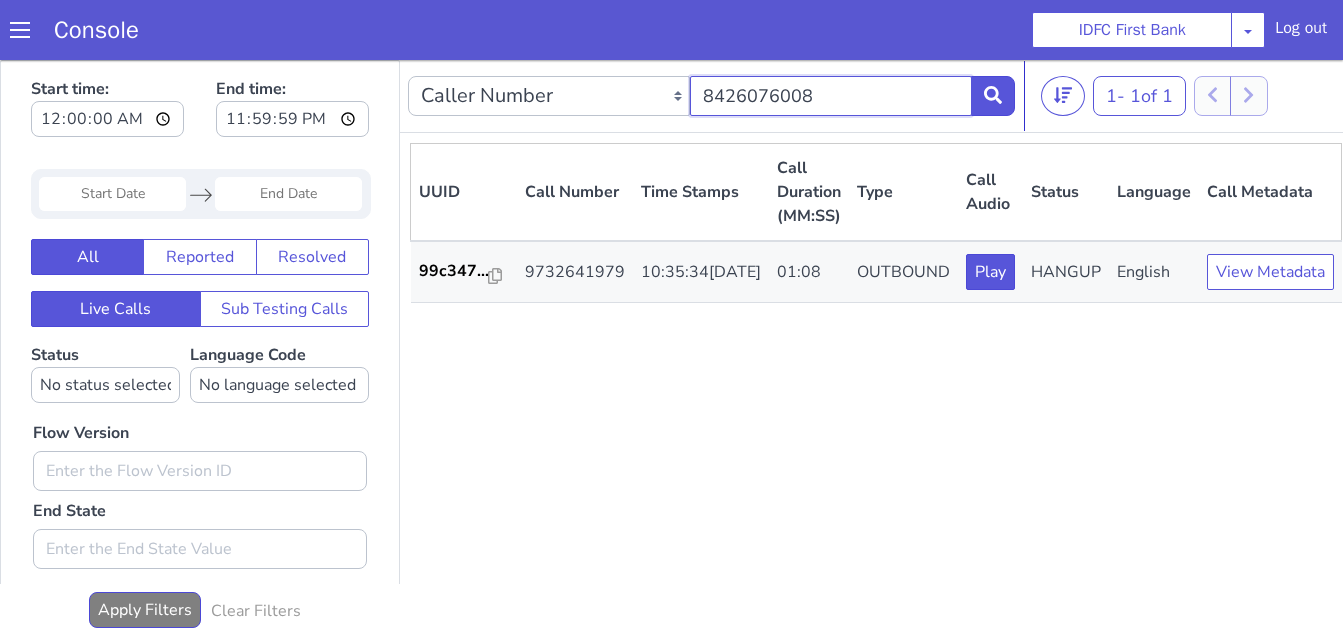 click on "8426076008" at bounding box center [831, 96] 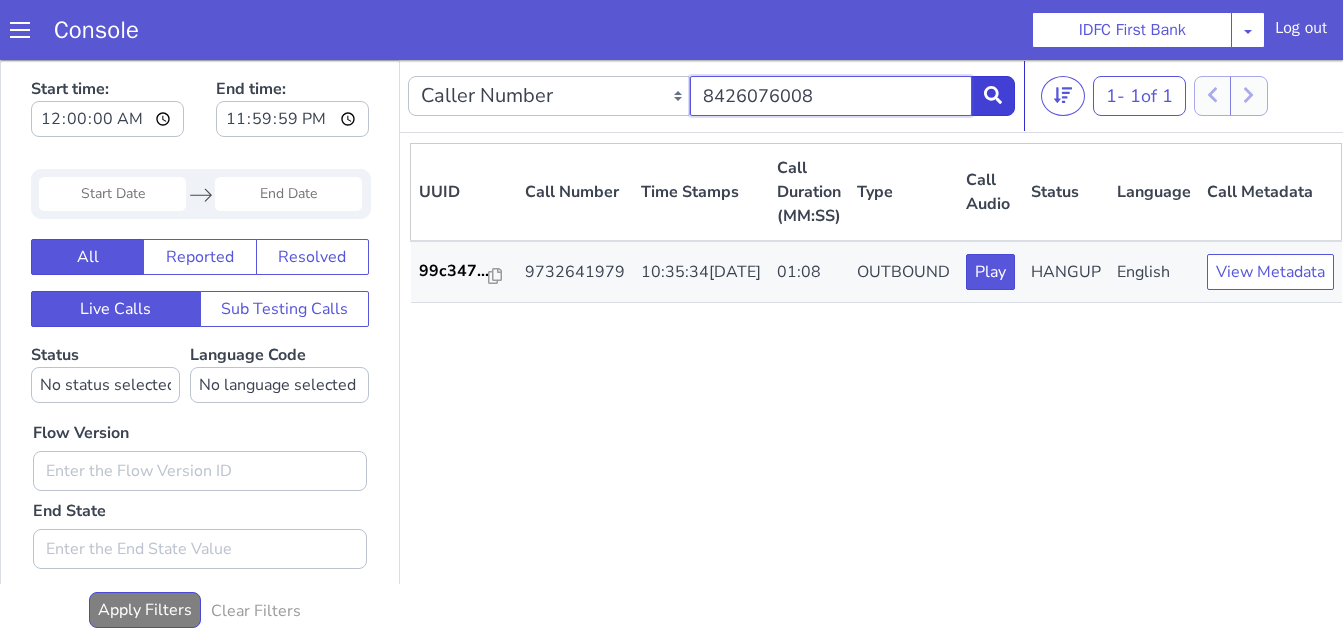 type on "8426076008" 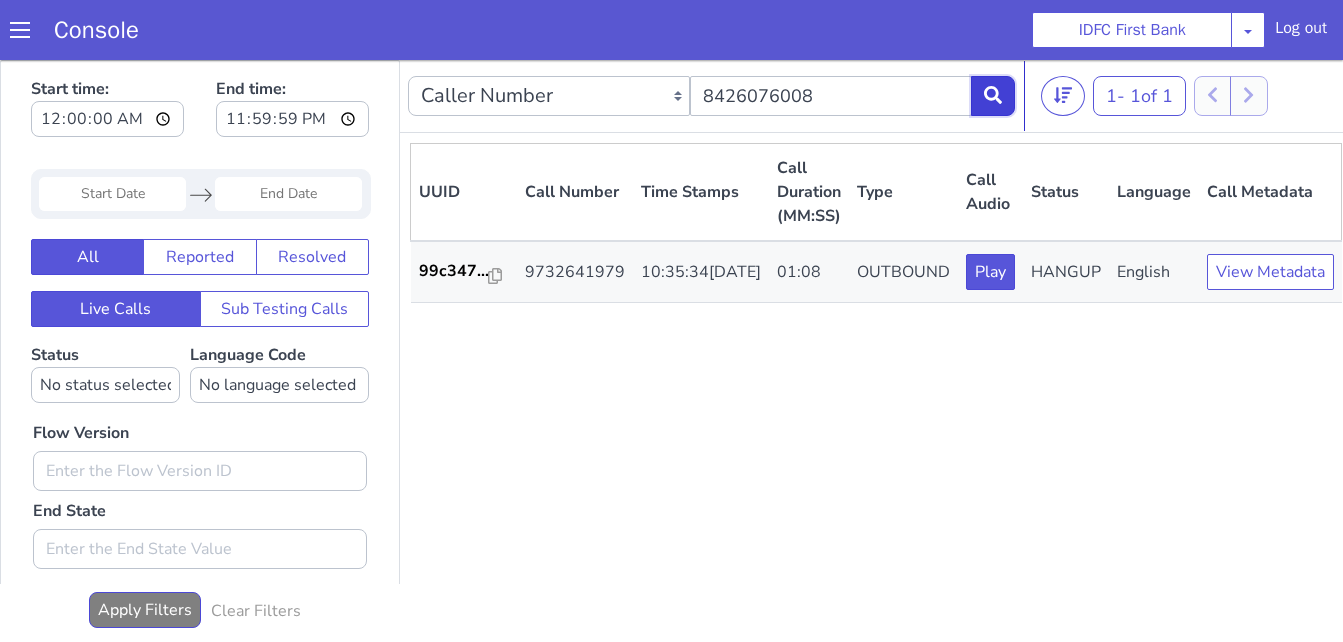 drag, startPoint x: 985, startPoint y: 102, endPoint x: 956, endPoint y: 111, distance: 30.364452 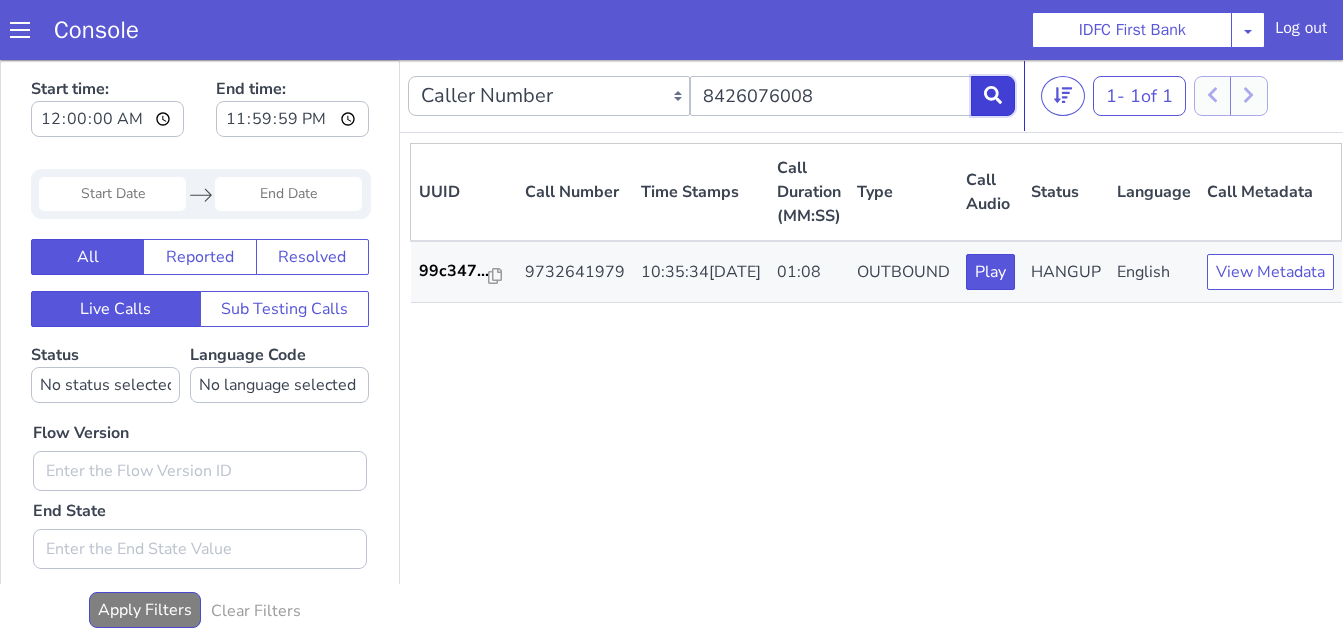 click 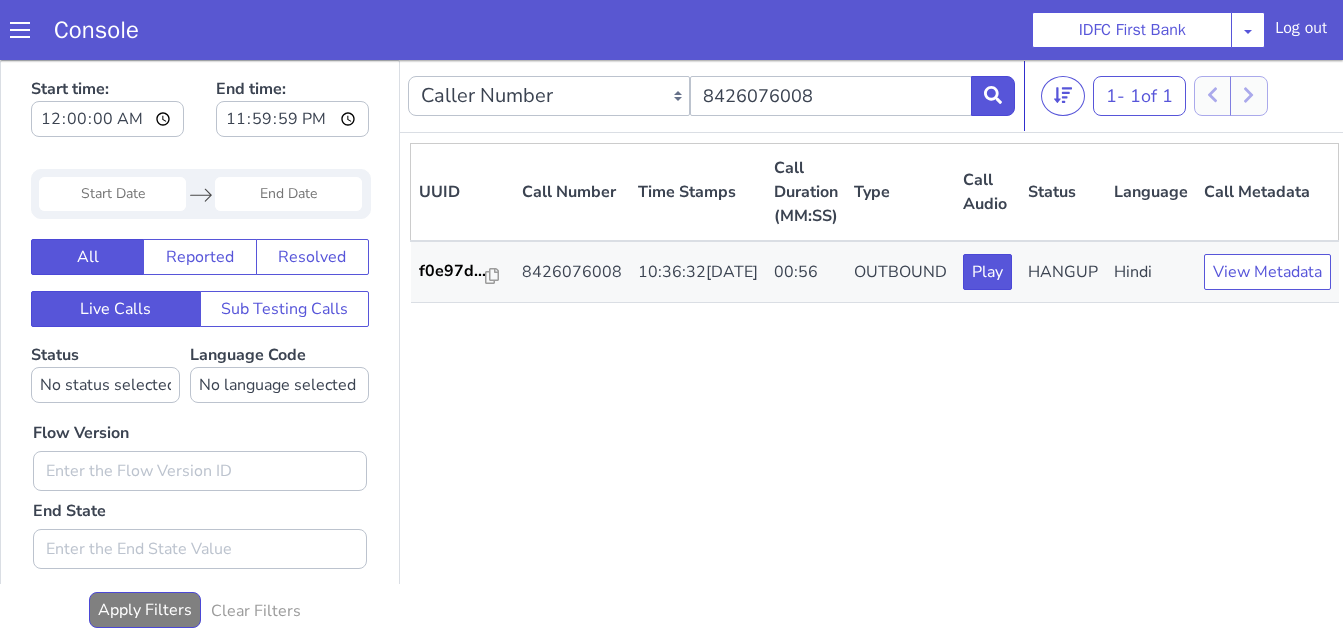 drag, startPoint x: 723, startPoint y: 500, endPoint x: 720, endPoint y: 543, distance: 43.104523 